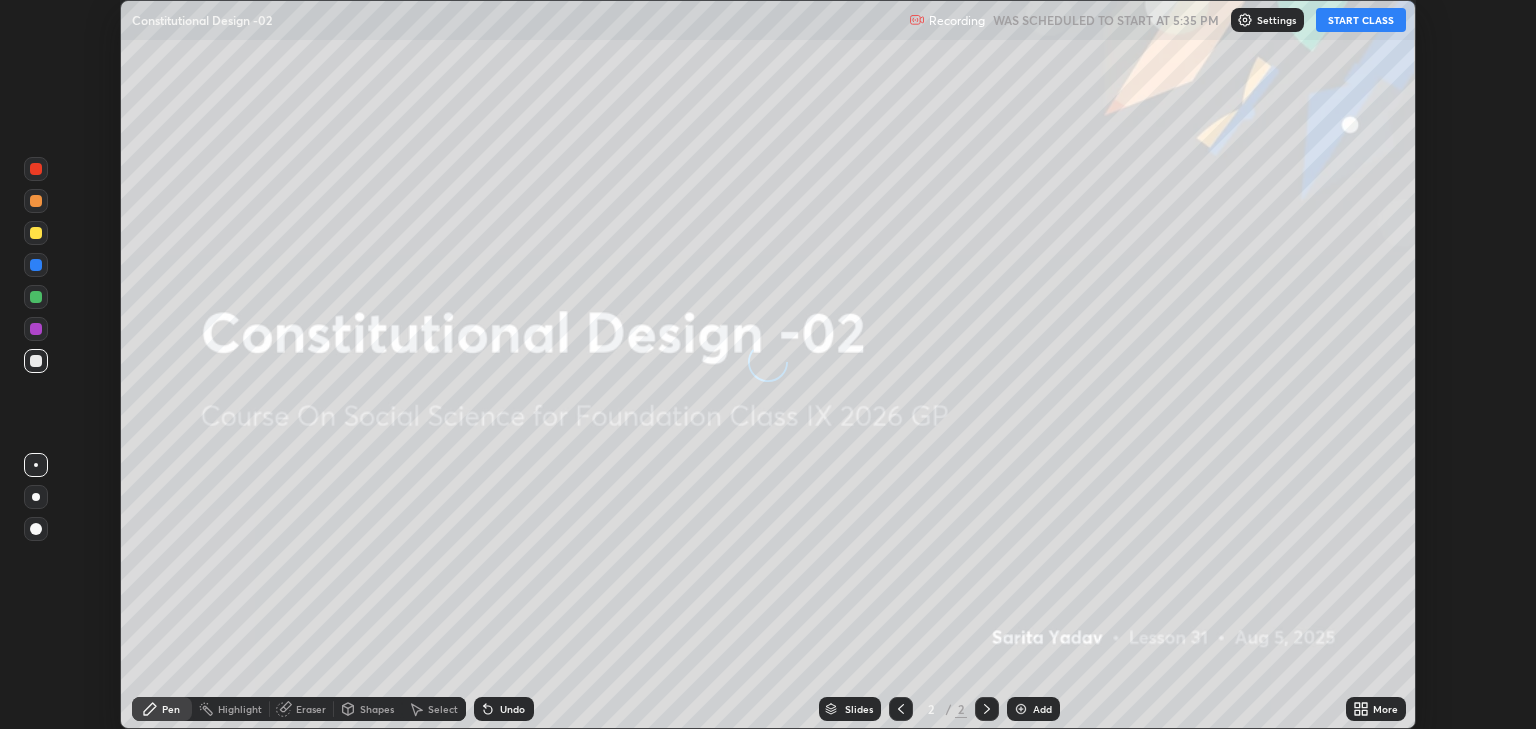 scroll, scrollTop: 0, scrollLeft: 0, axis: both 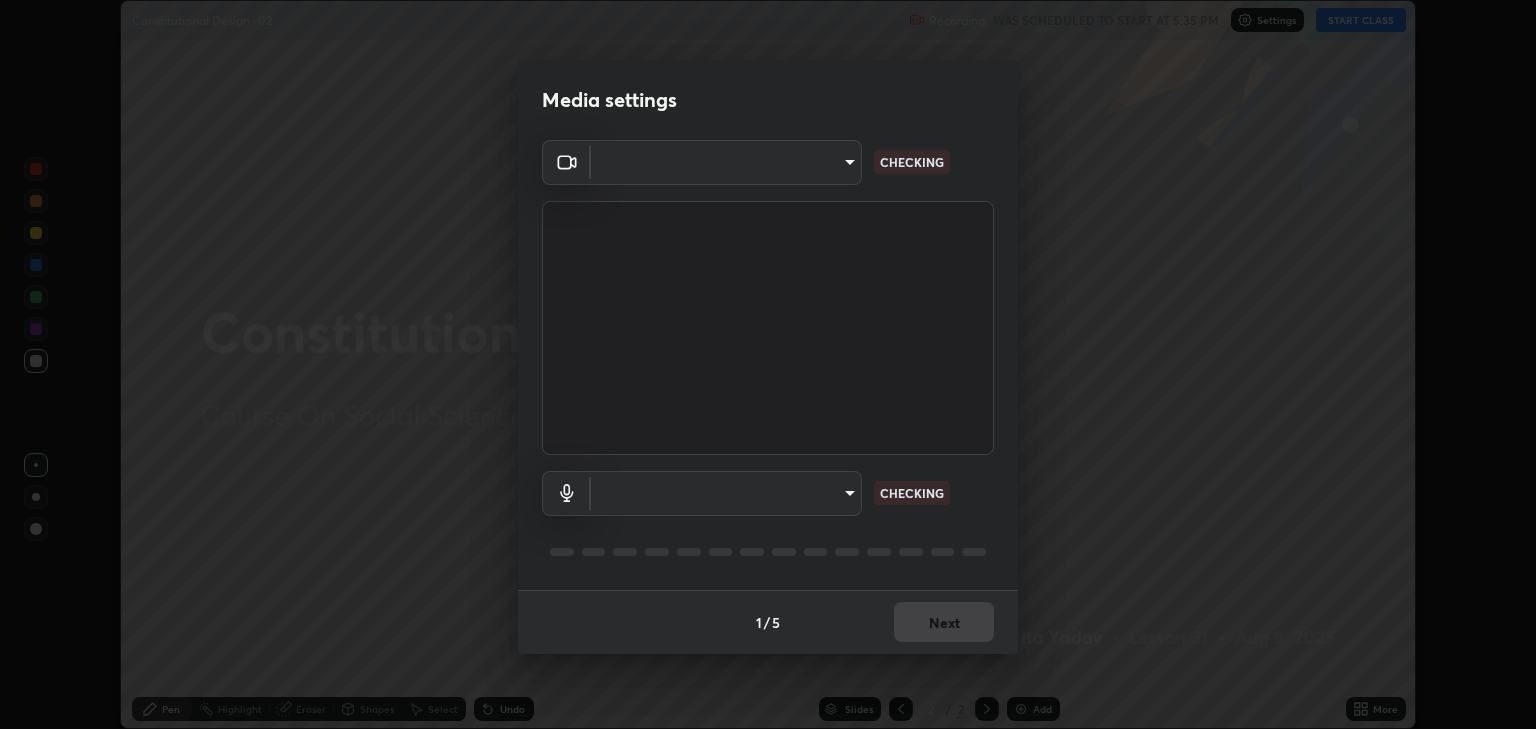 type on "[HASH]" 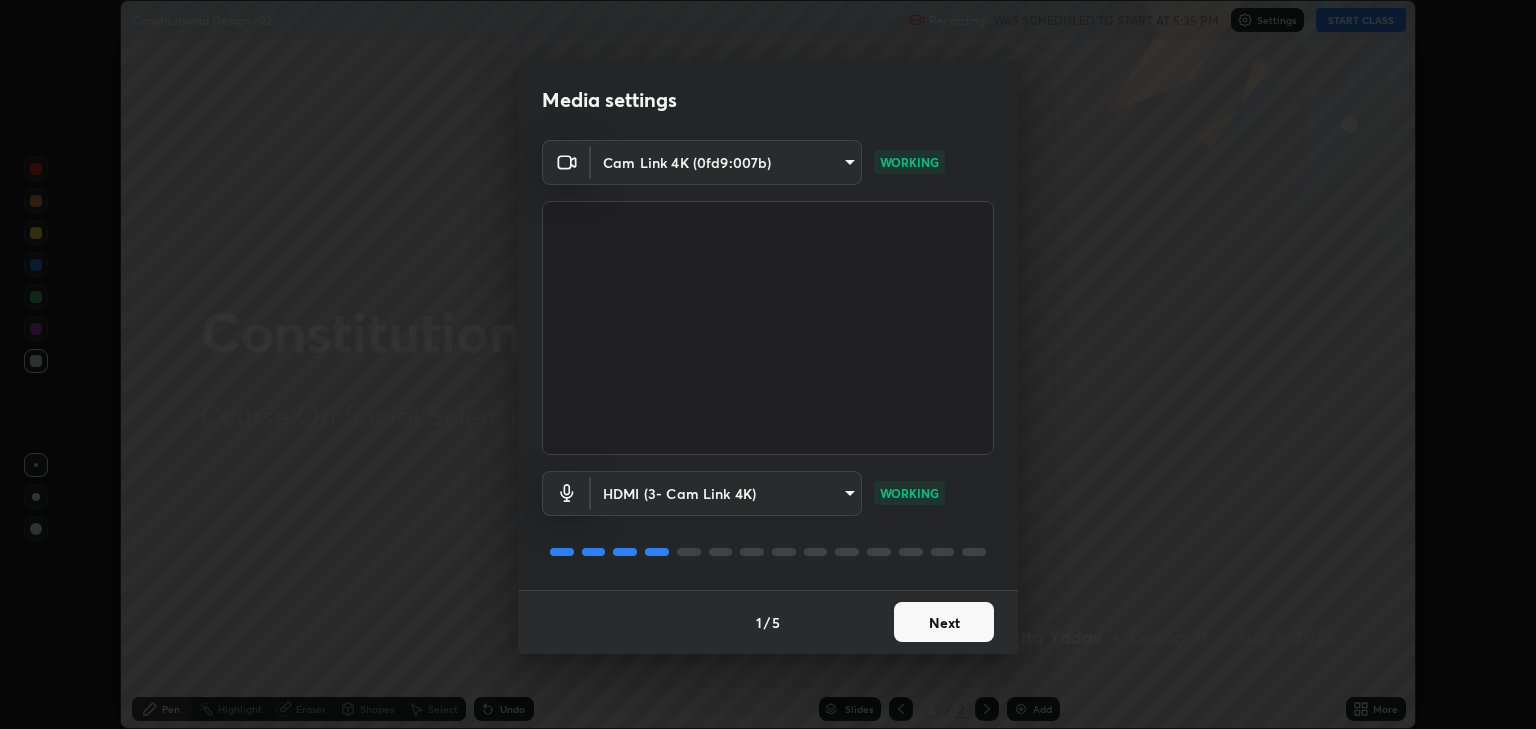click on "Next" at bounding box center [944, 622] 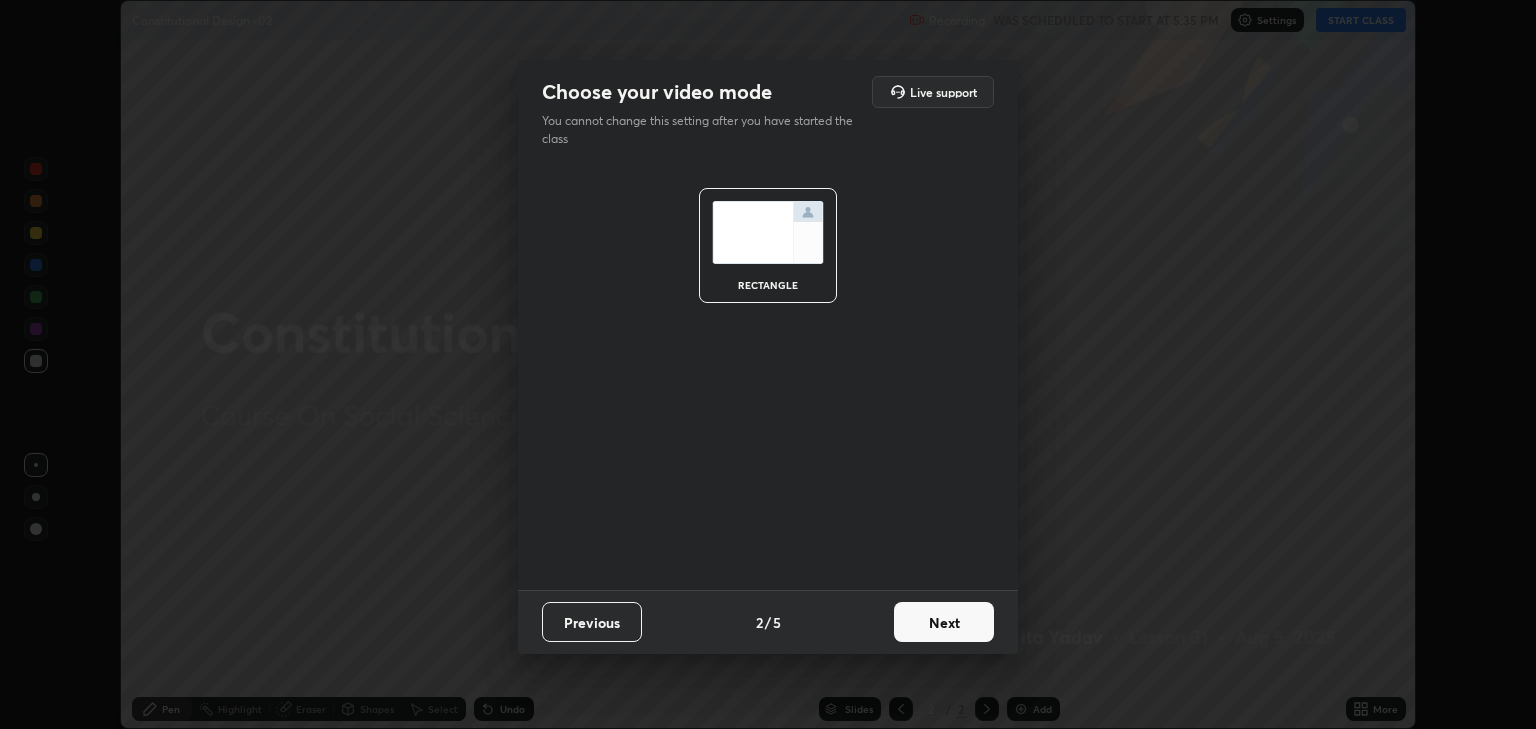 click on "Next" at bounding box center [944, 622] 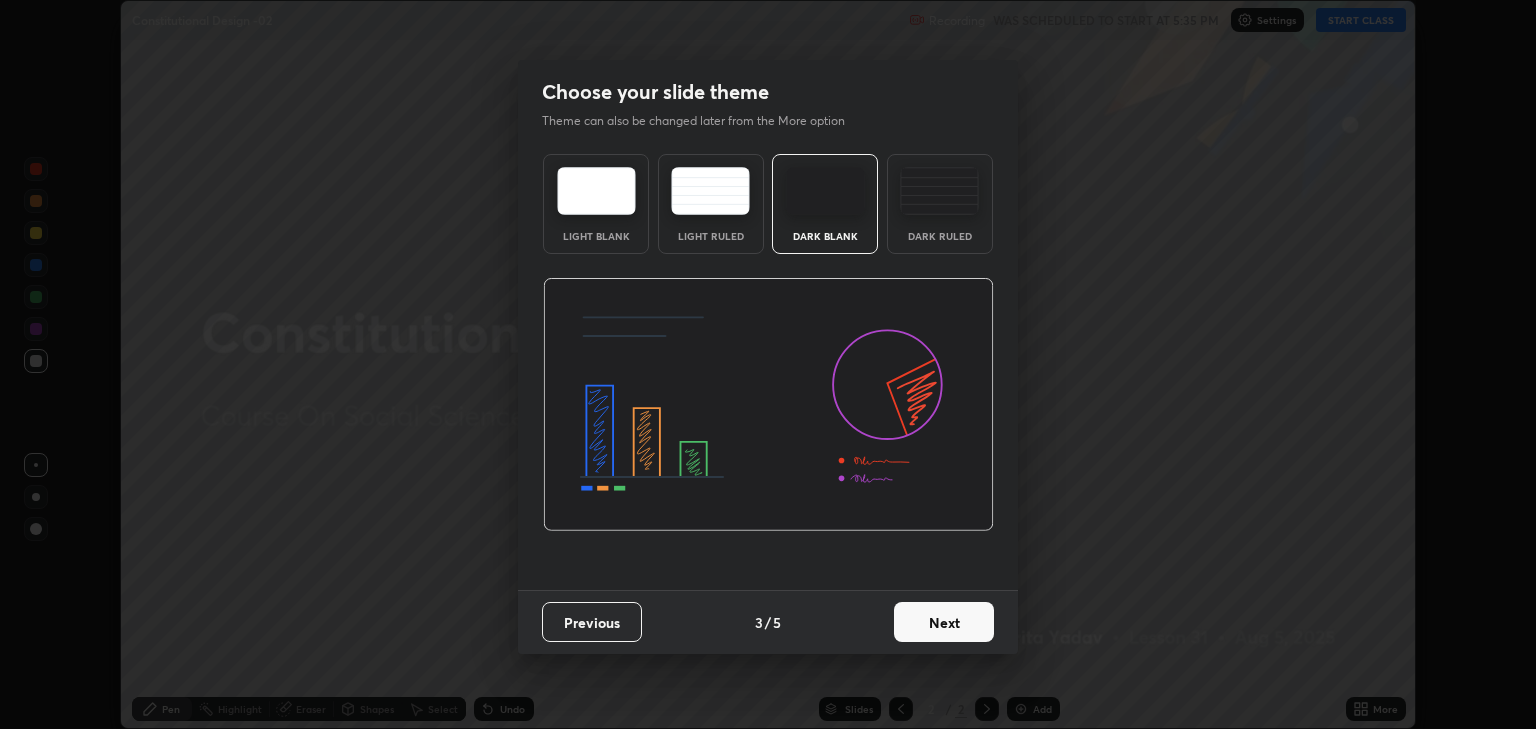 click on "Light Blank" at bounding box center [596, 204] 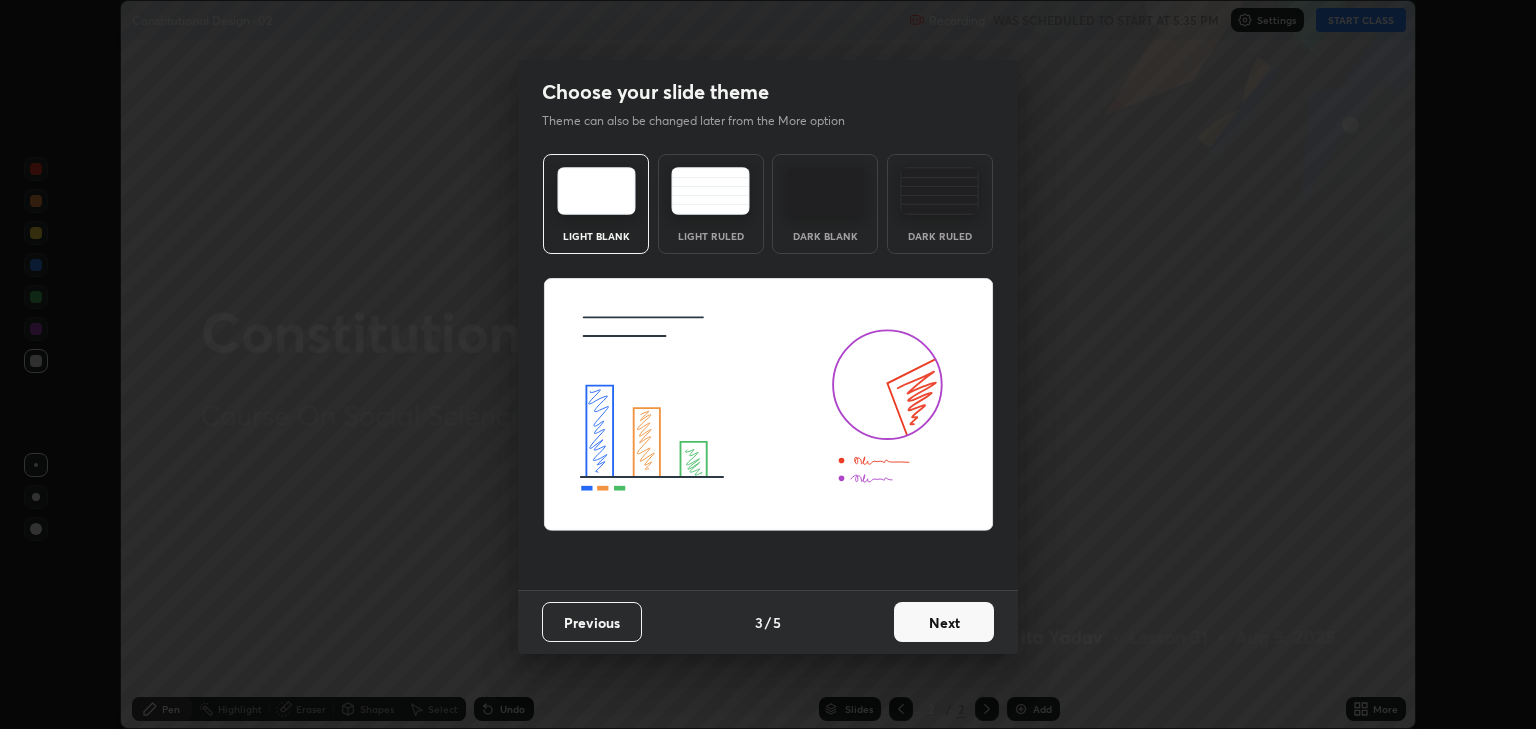 click on "Next" at bounding box center (944, 622) 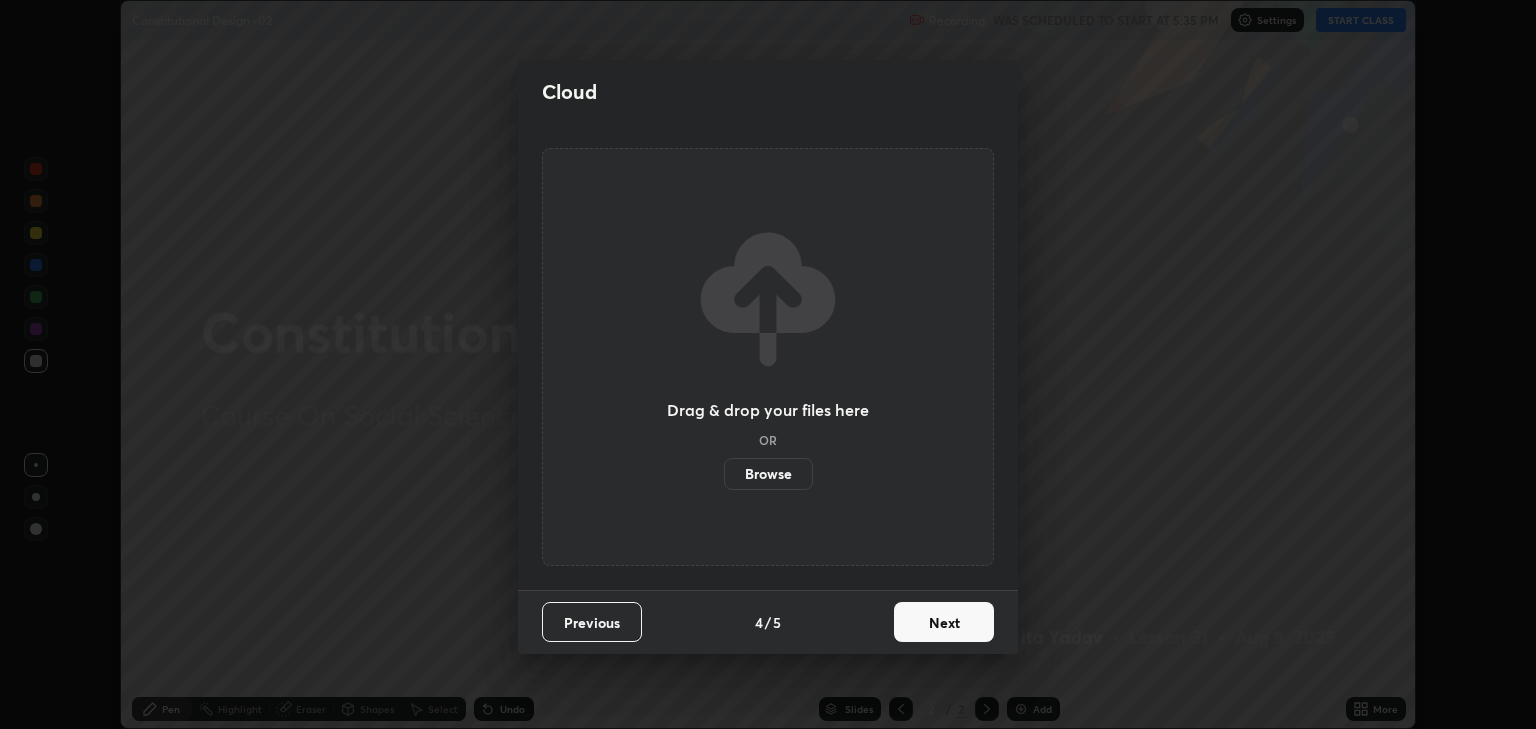 click on "Browse" at bounding box center (768, 474) 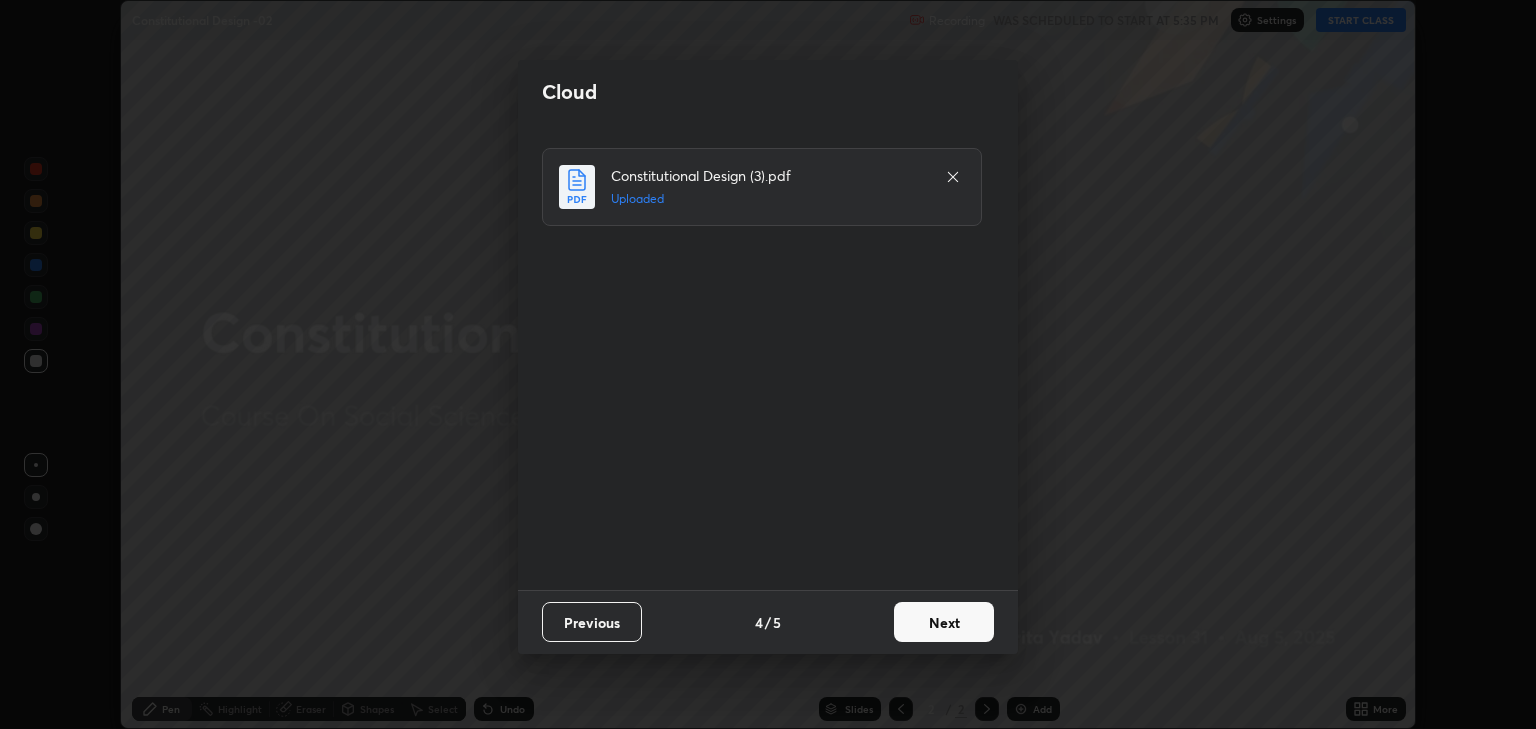 click on "Next" at bounding box center (944, 622) 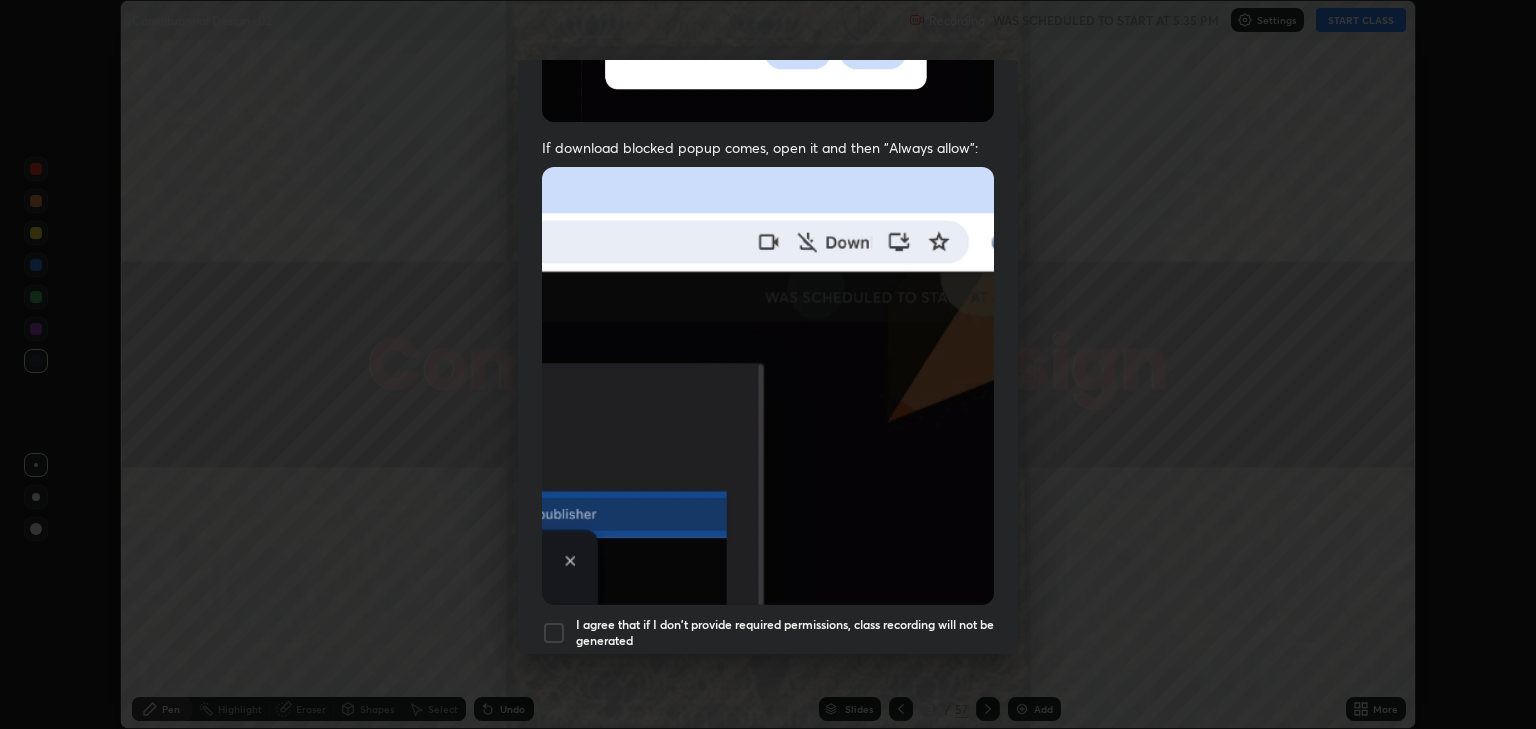 scroll, scrollTop: 405, scrollLeft: 0, axis: vertical 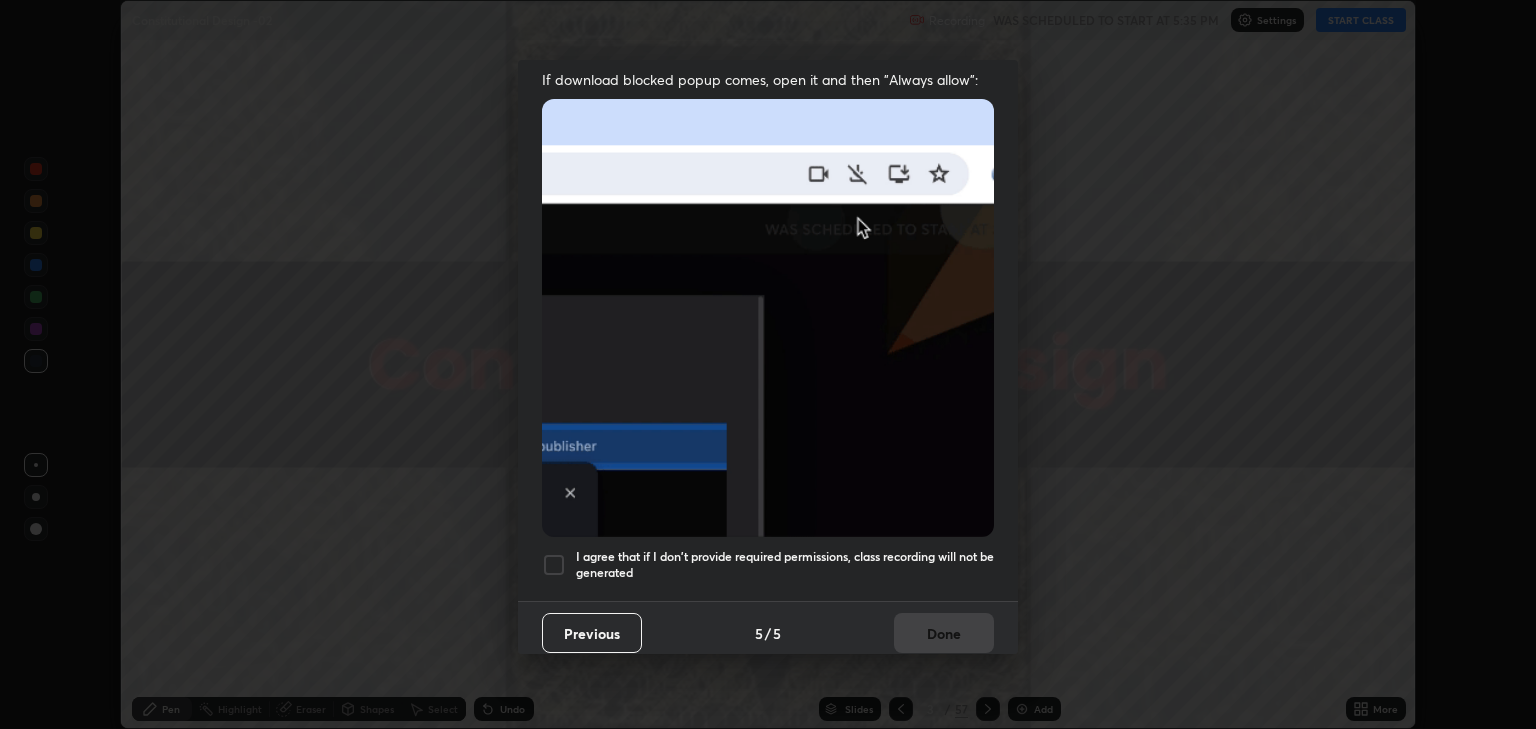 click on "I agree that if I don't provide required permissions, class recording will not be generated" at bounding box center [785, 564] 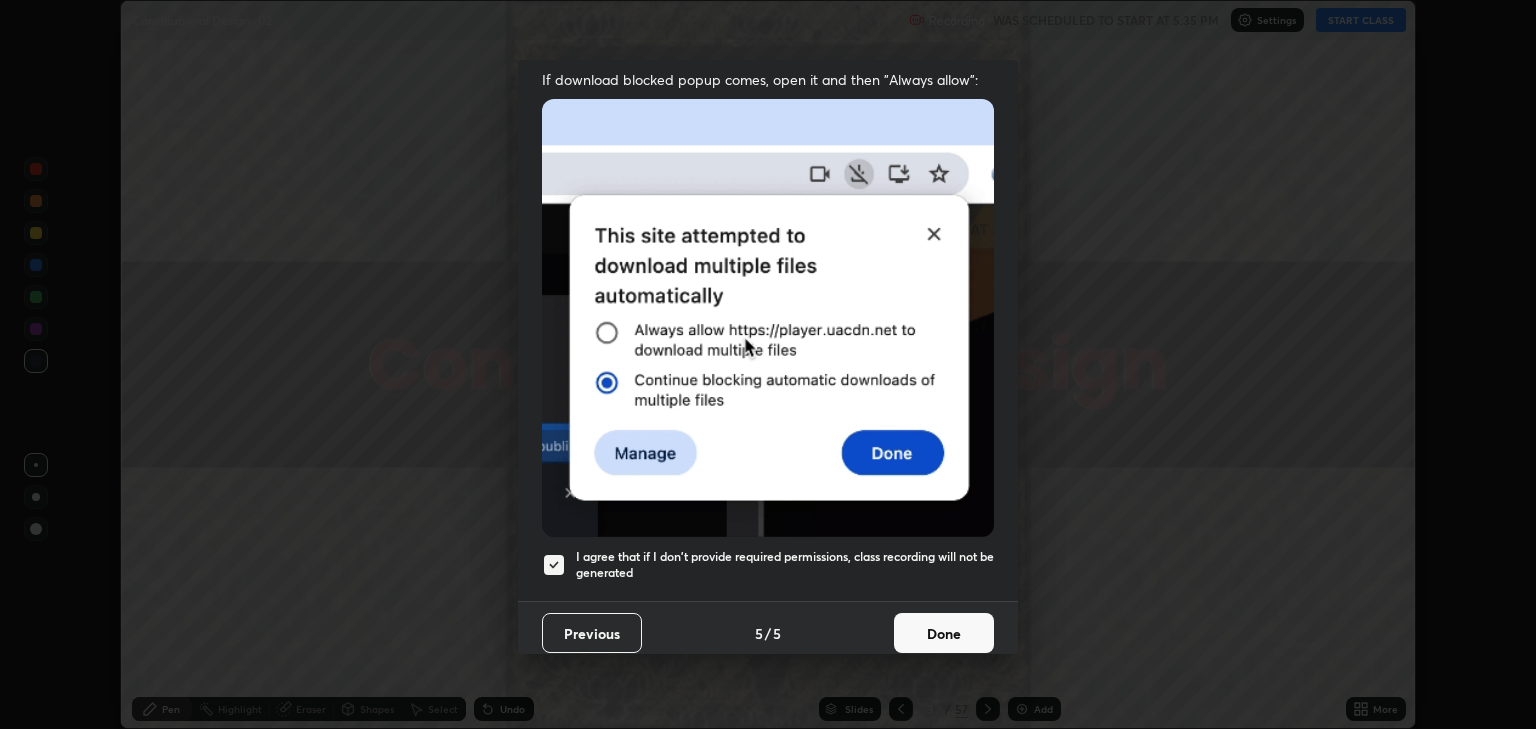 click on "Done" at bounding box center (944, 633) 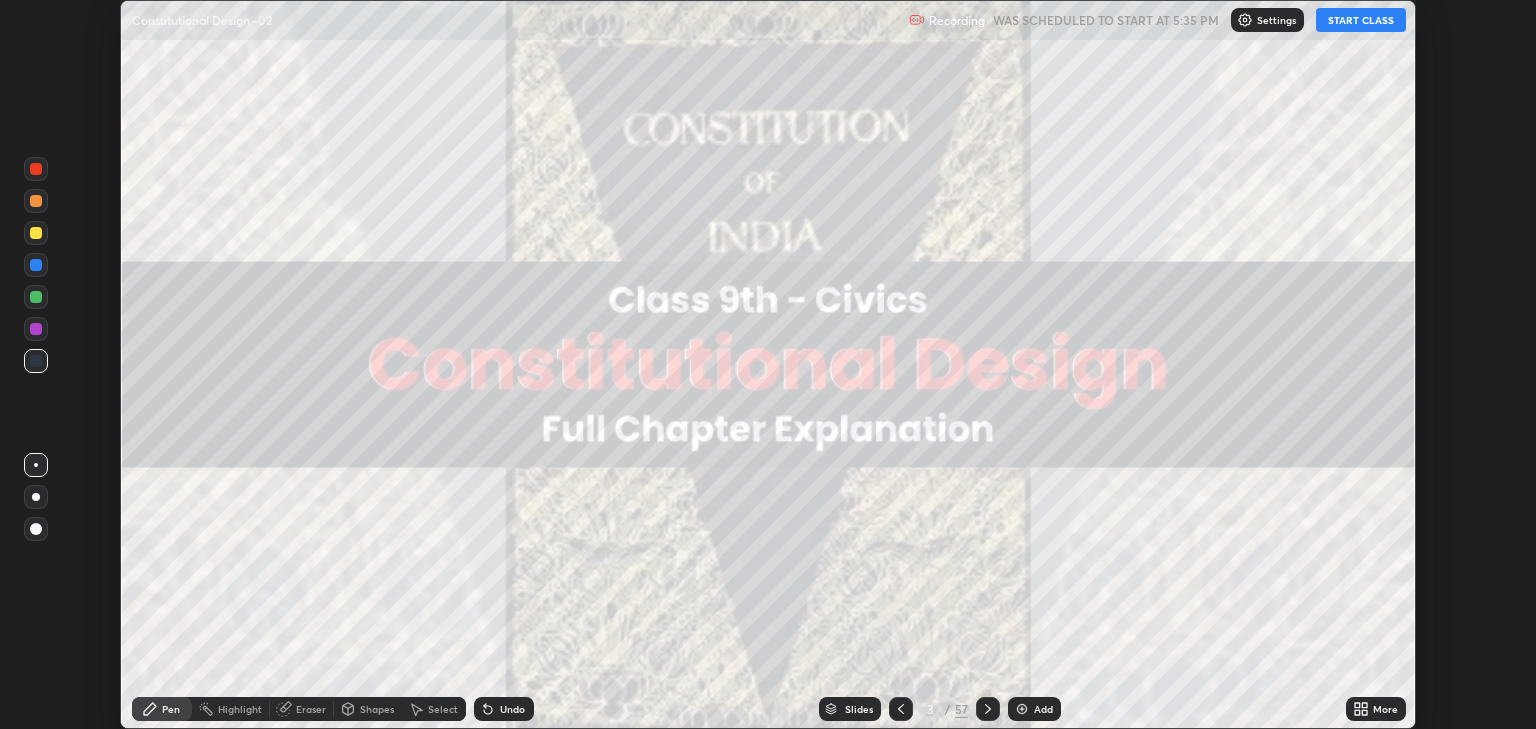 click on "START CLASS" at bounding box center [1361, 20] 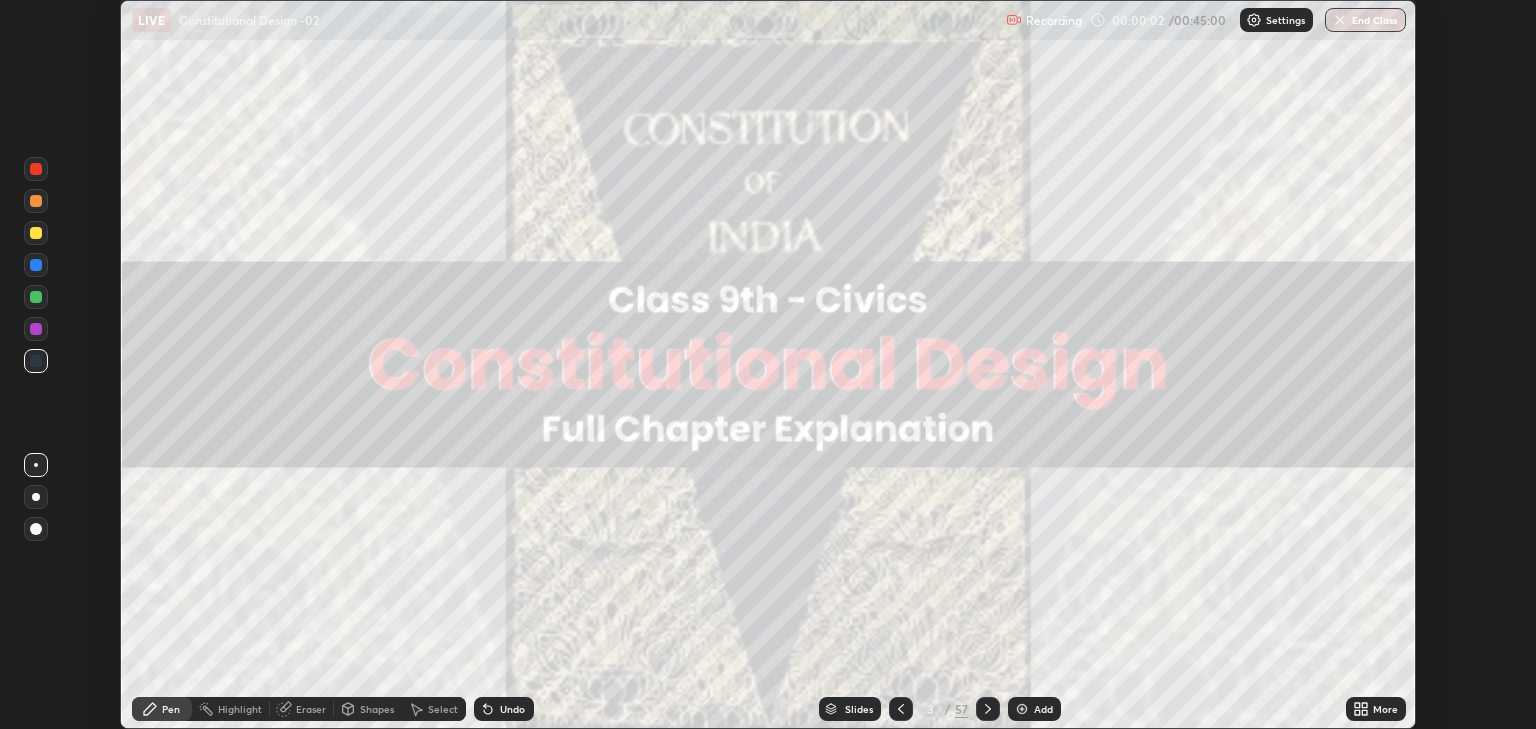 click on "Slides" at bounding box center [859, 709] 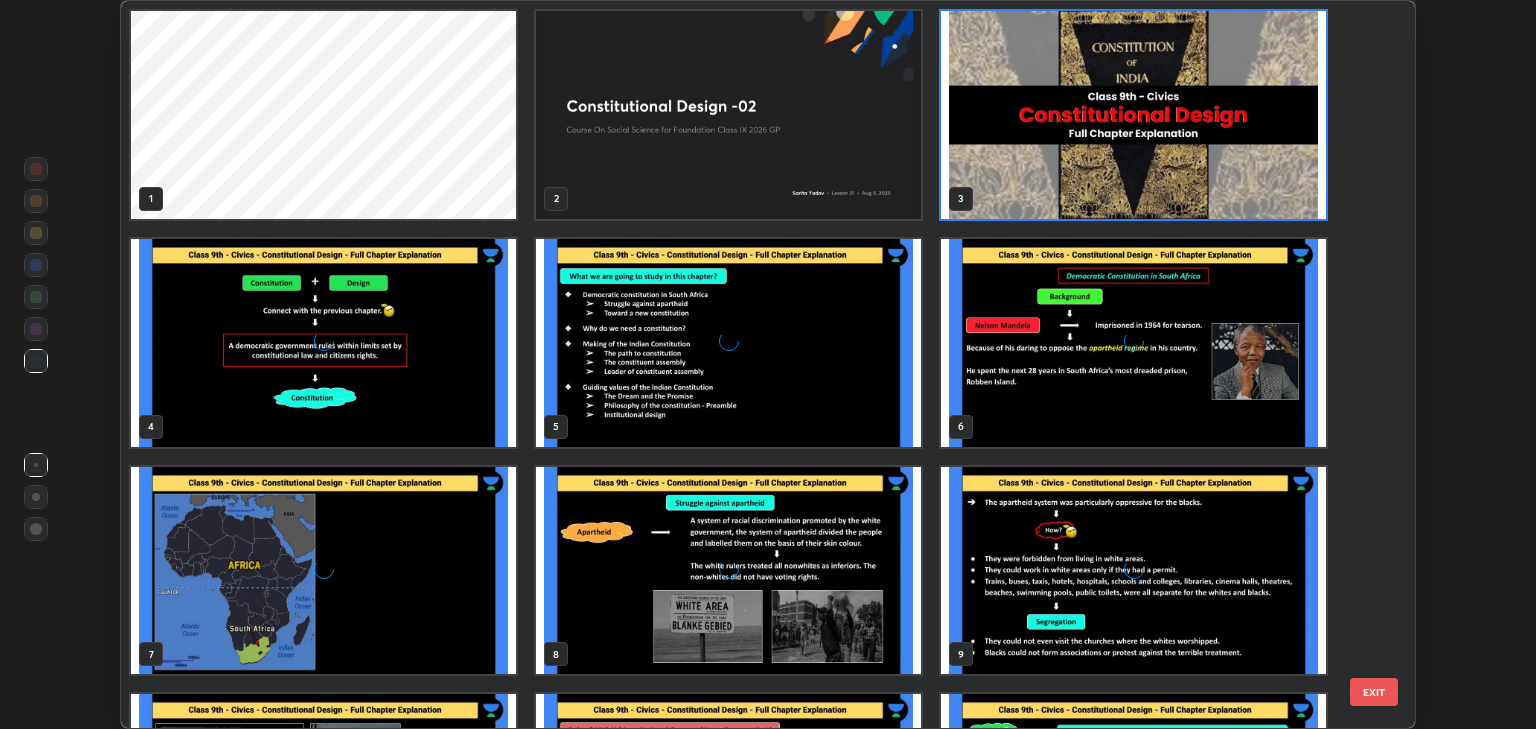 scroll, scrollTop: 7, scrollLeft: 11, axis: both 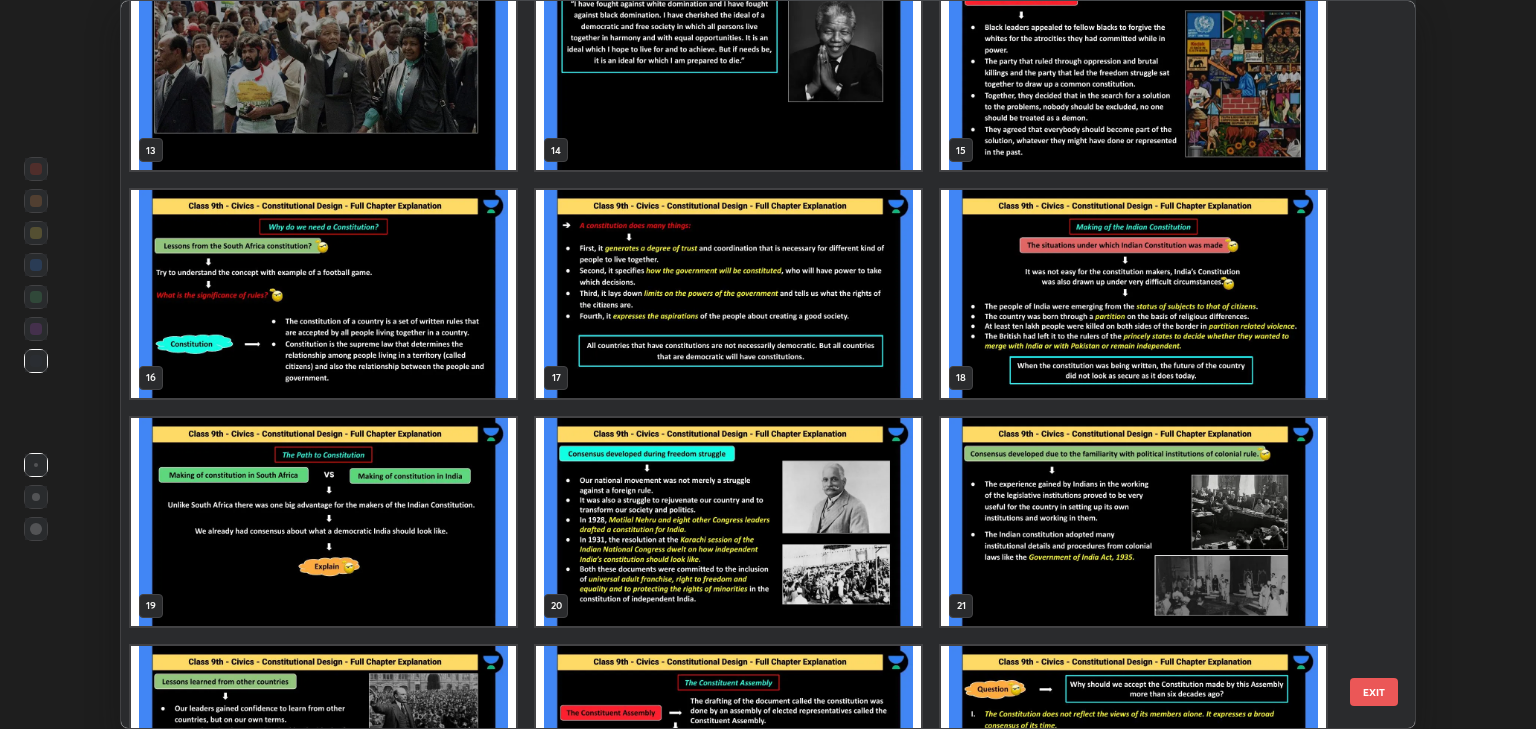 click at bounding box center [323, 294] 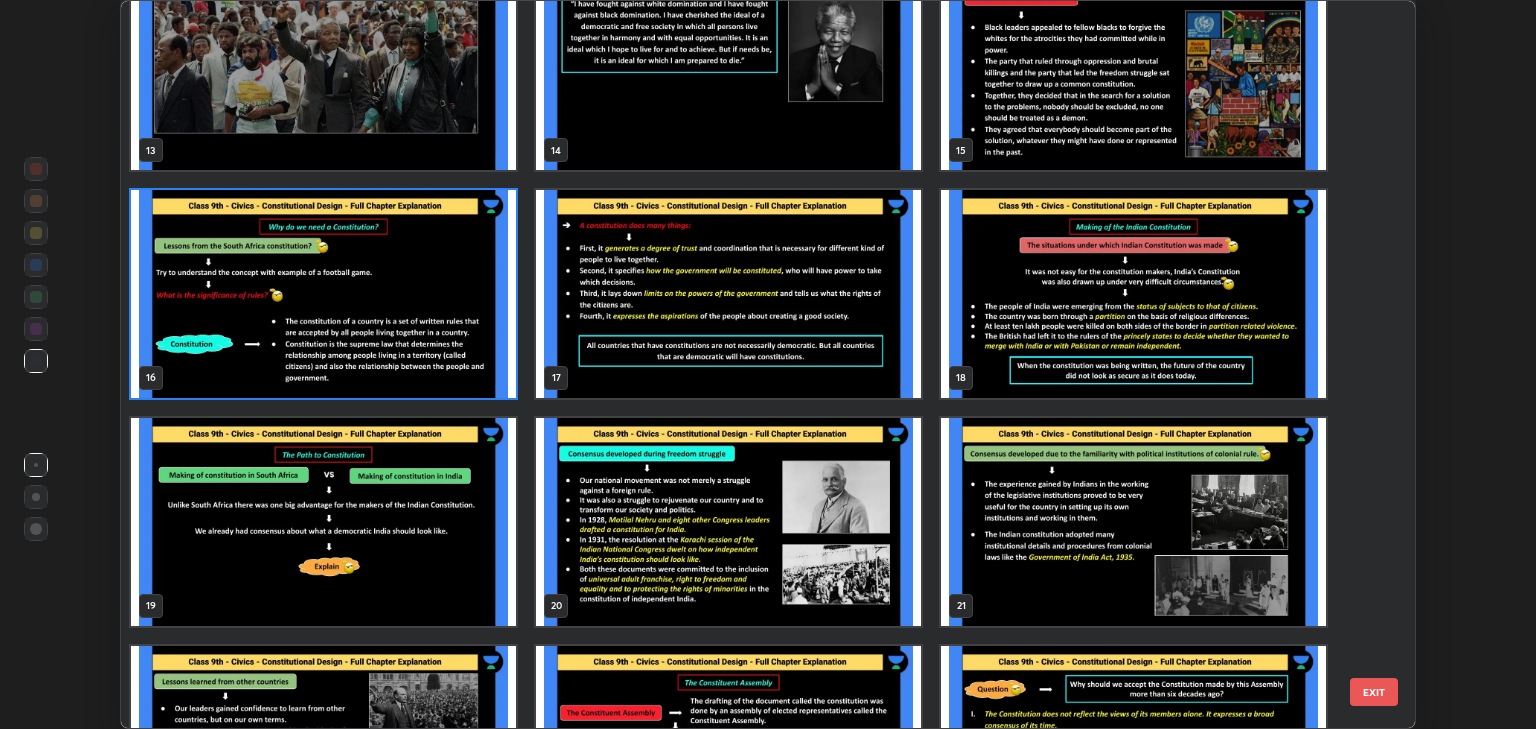 click at bounding box center (323, 294) 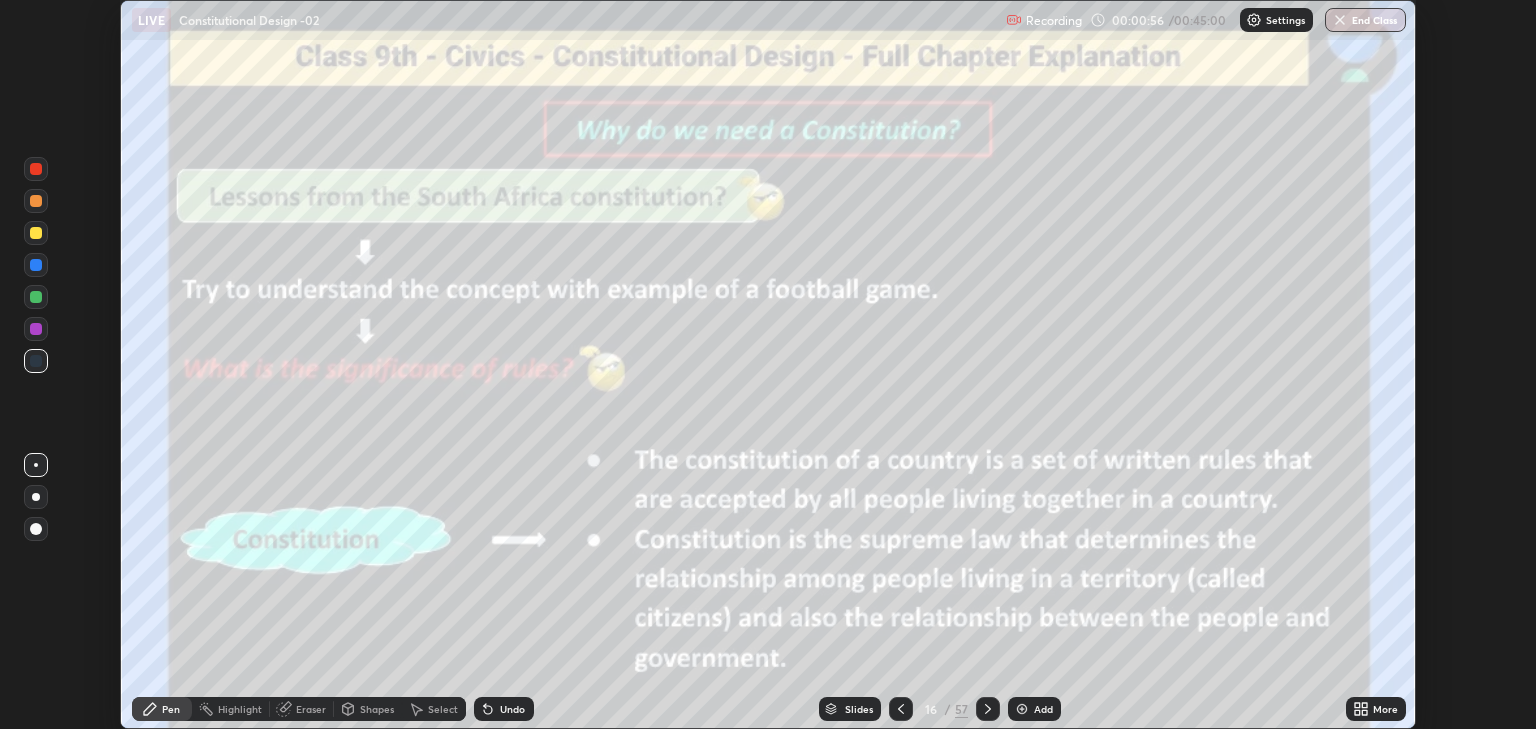 click at bounding box center (36, 233) 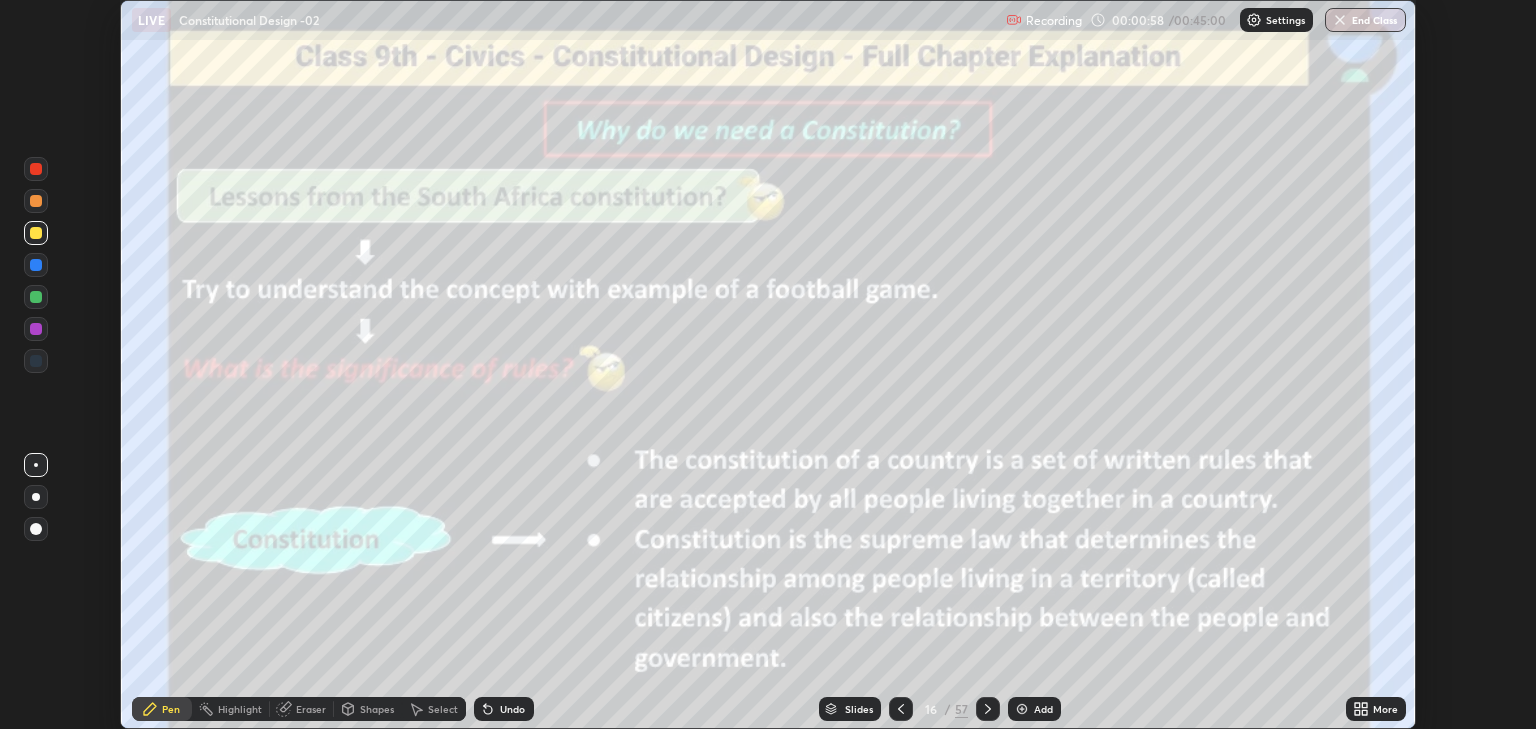 click at bounding box center [36, 529] 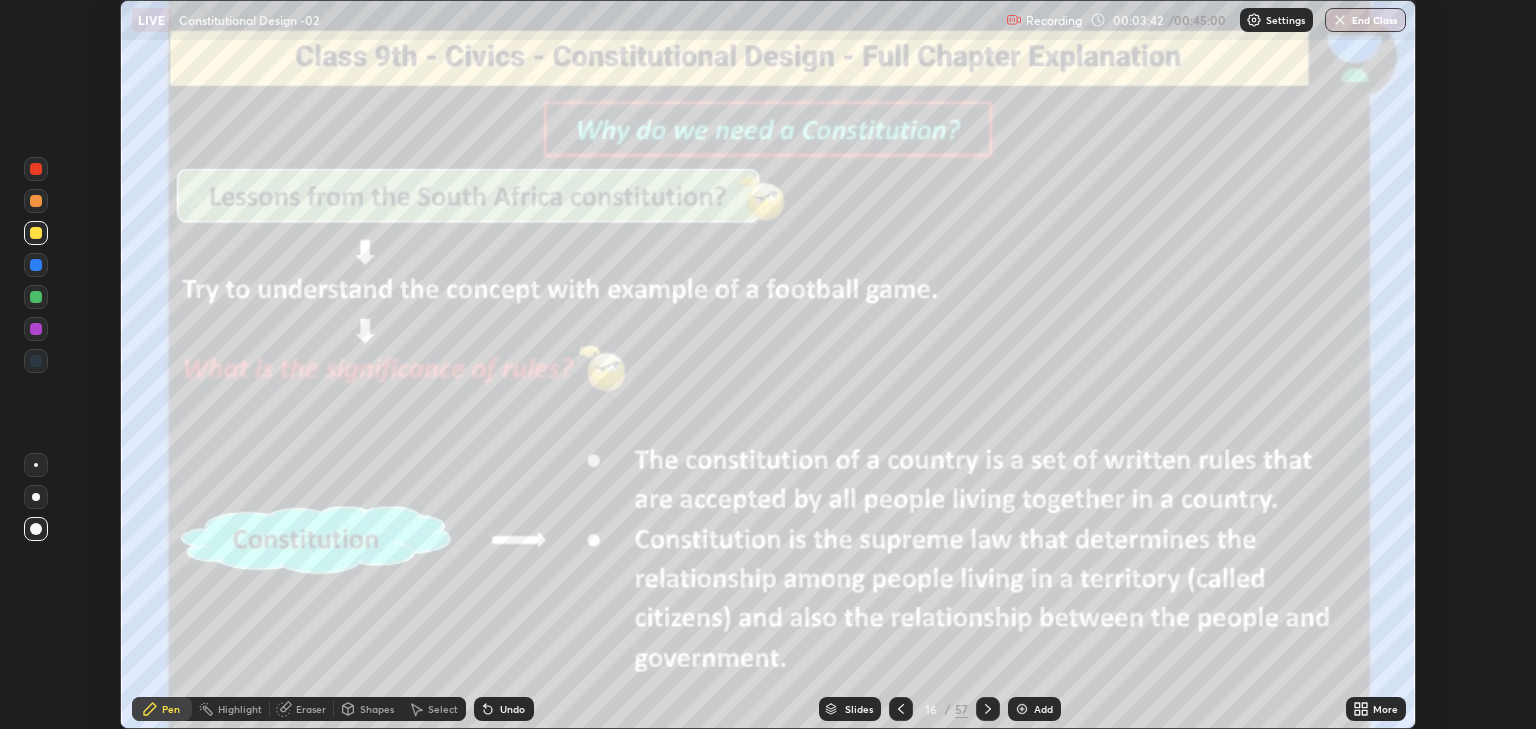 click 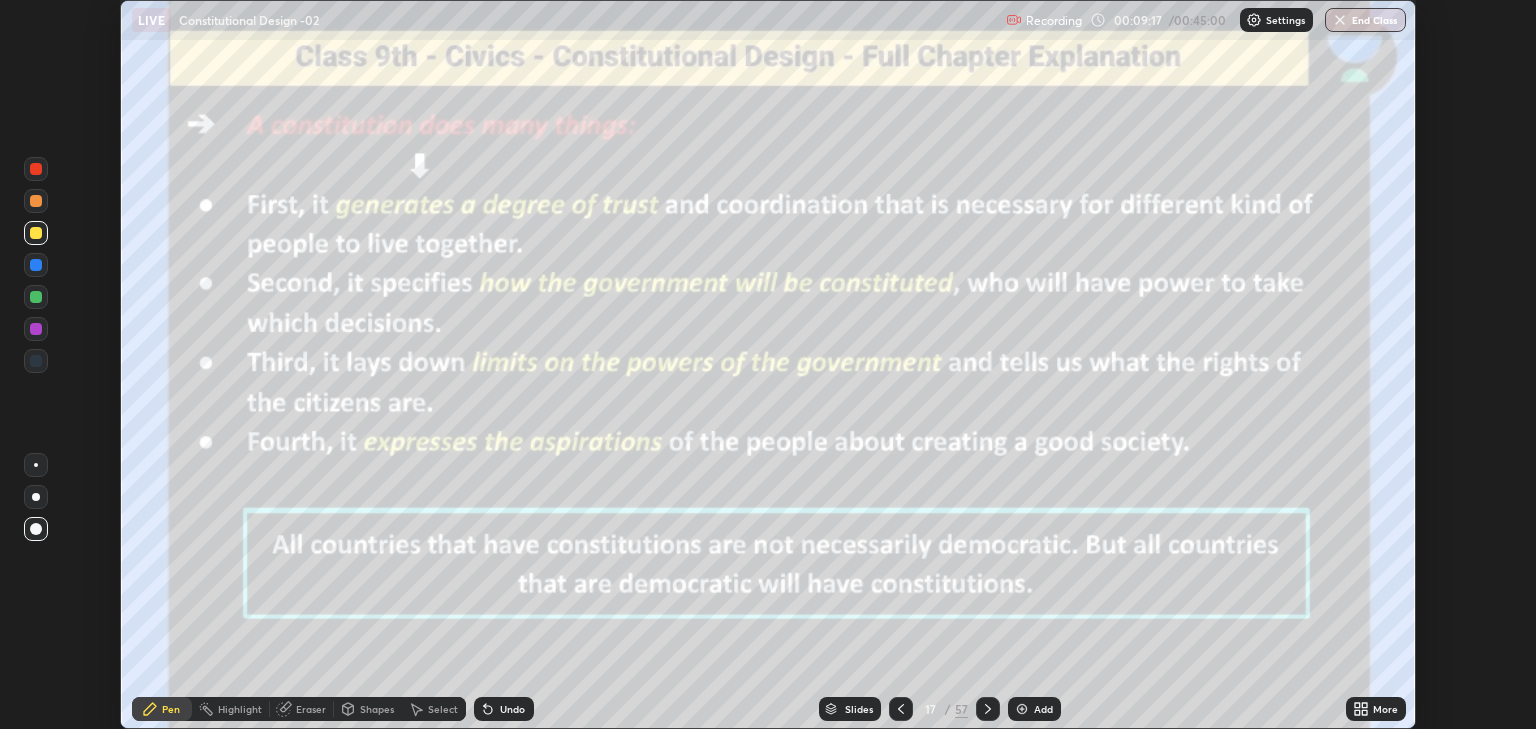 click 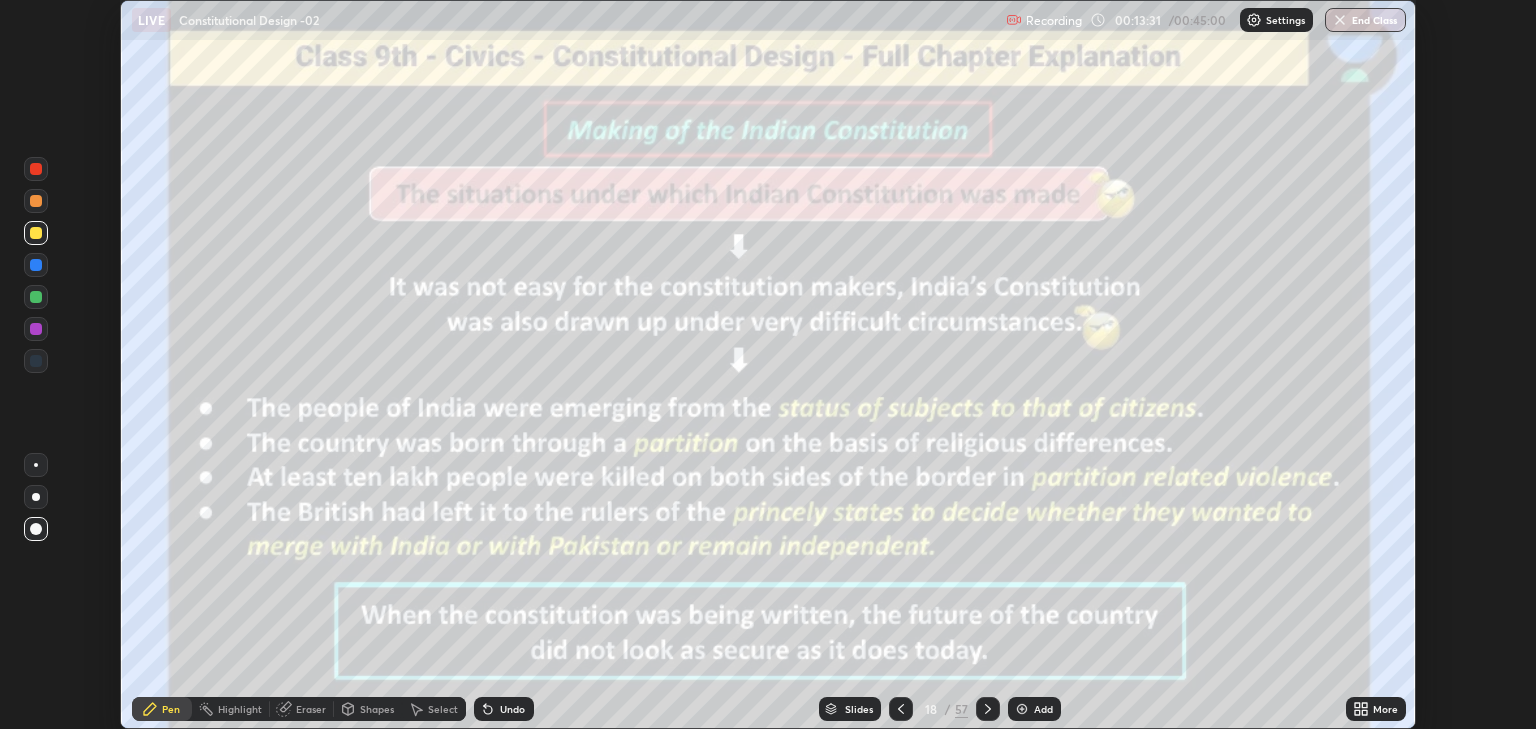 click on "Add" at bounding box center [1034, 709] 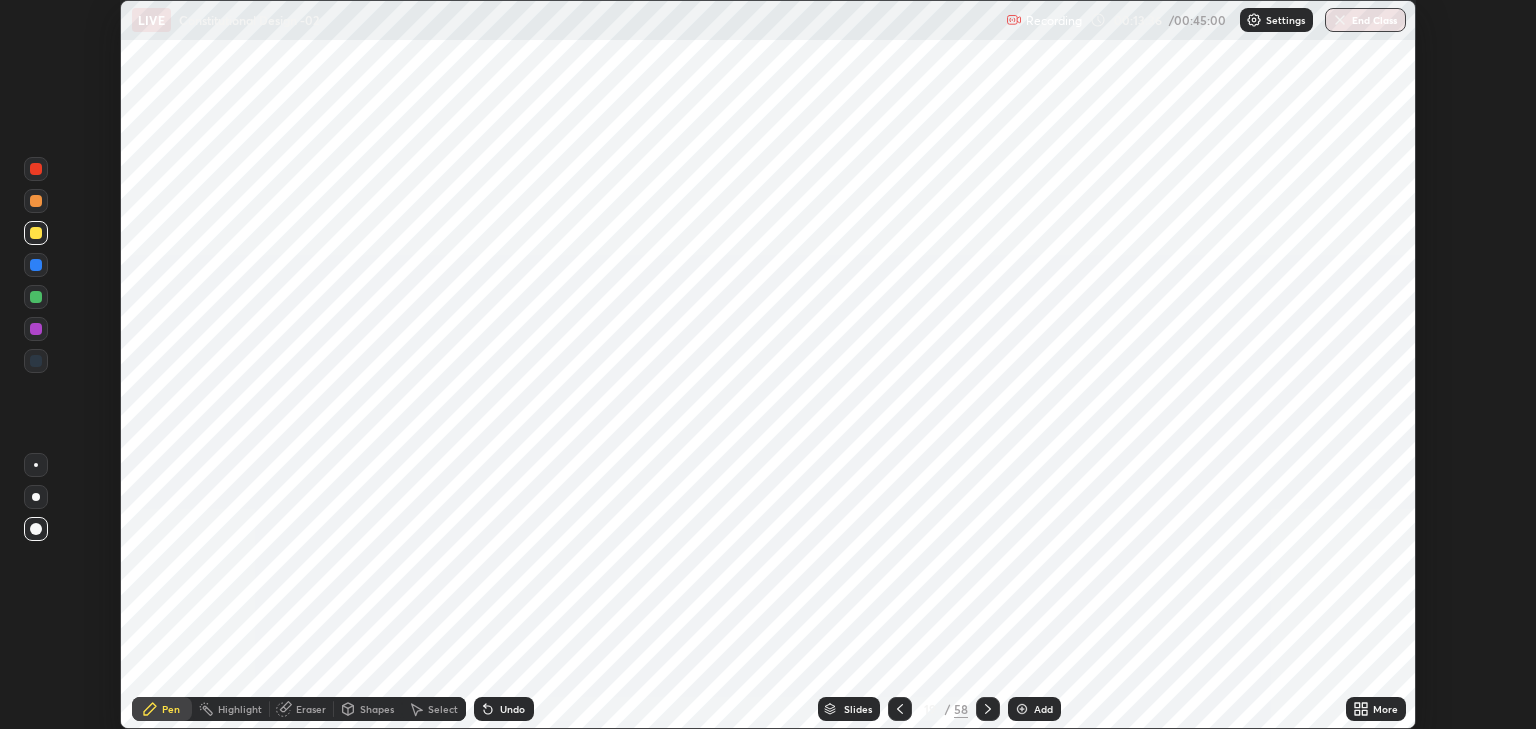 click at bounding box center [36, 297] 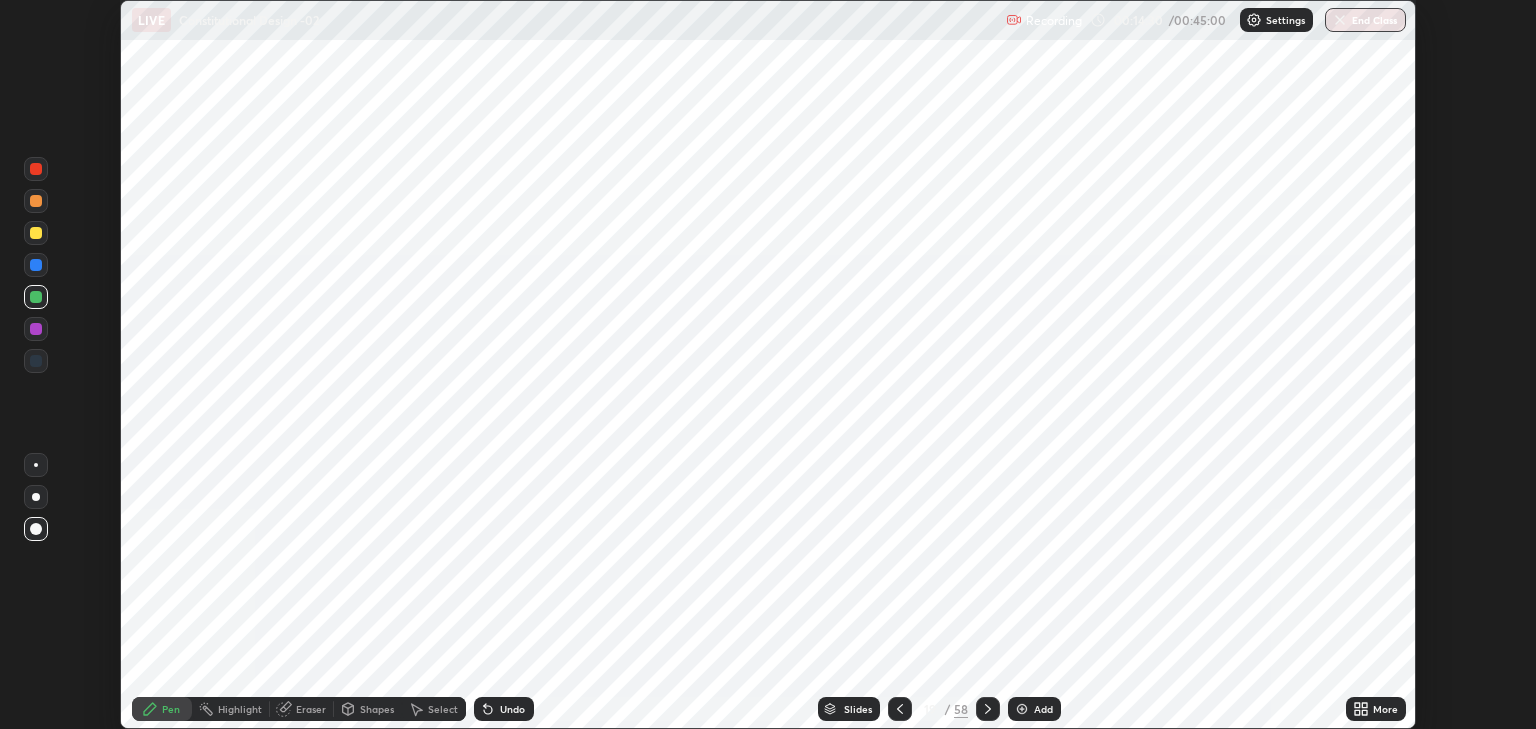 click at bounding box center [36, 329] 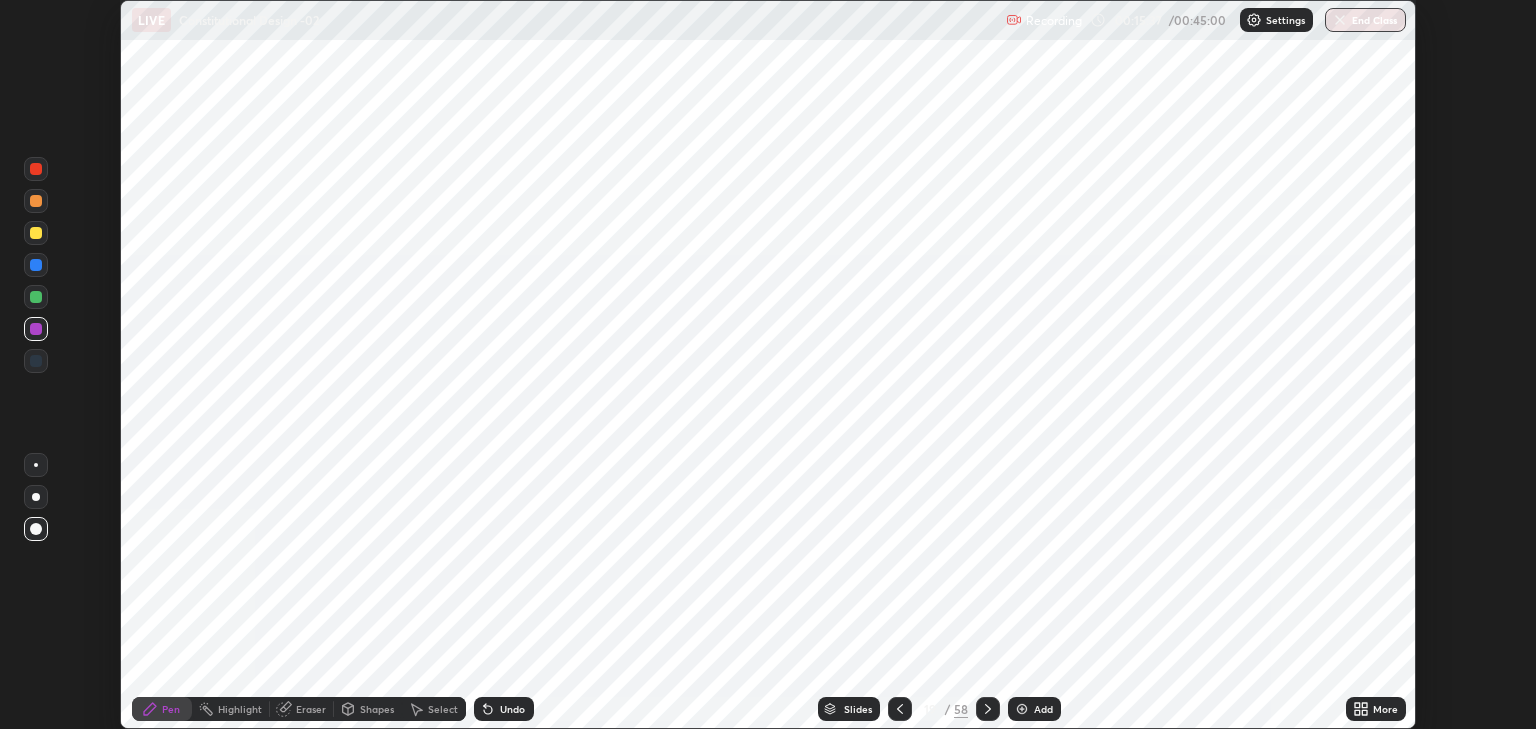 click at bounding box center (36, 297) 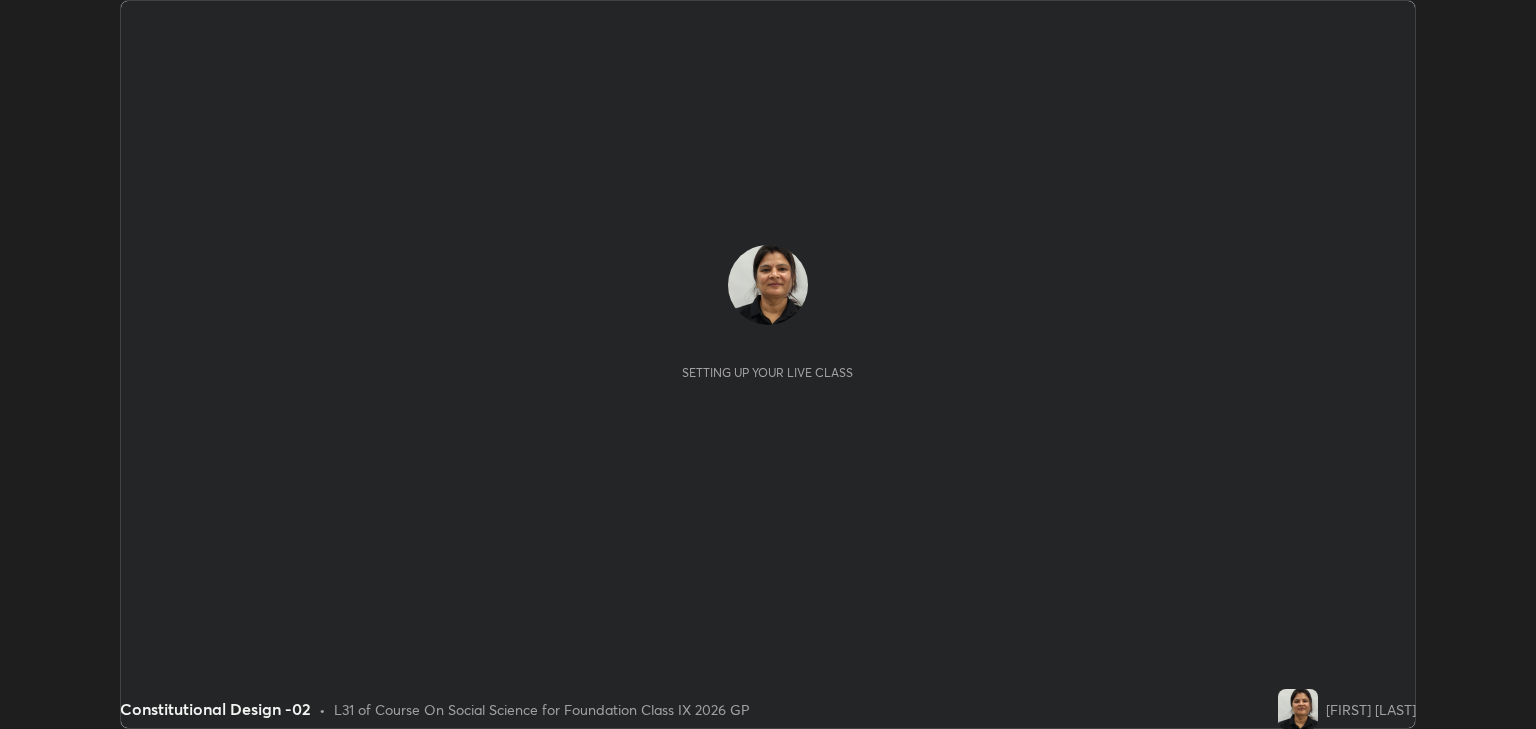 scroll, scrollTop: 0, scrollLeft: 0, axis: both 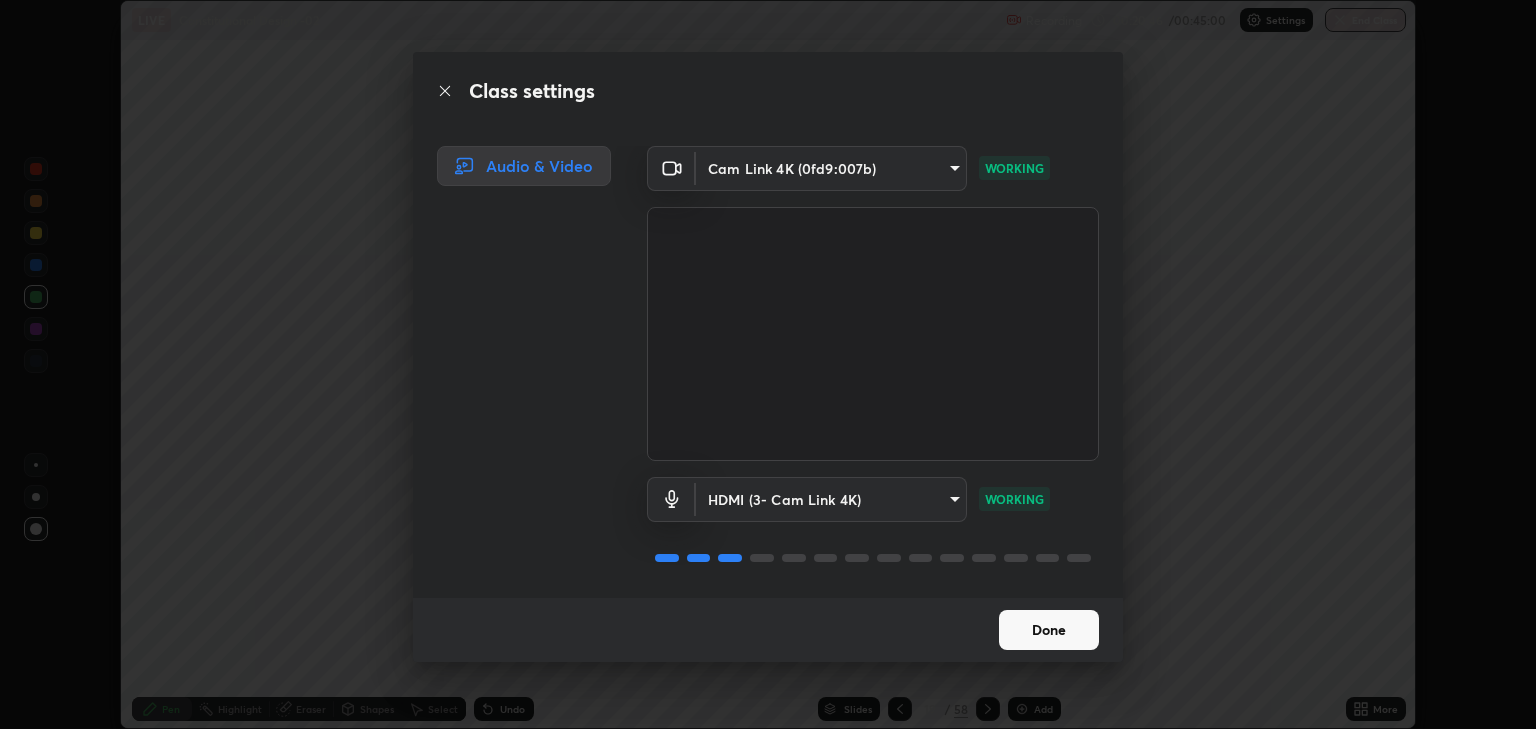 click on "Done" at bounding box center (1049, 630) 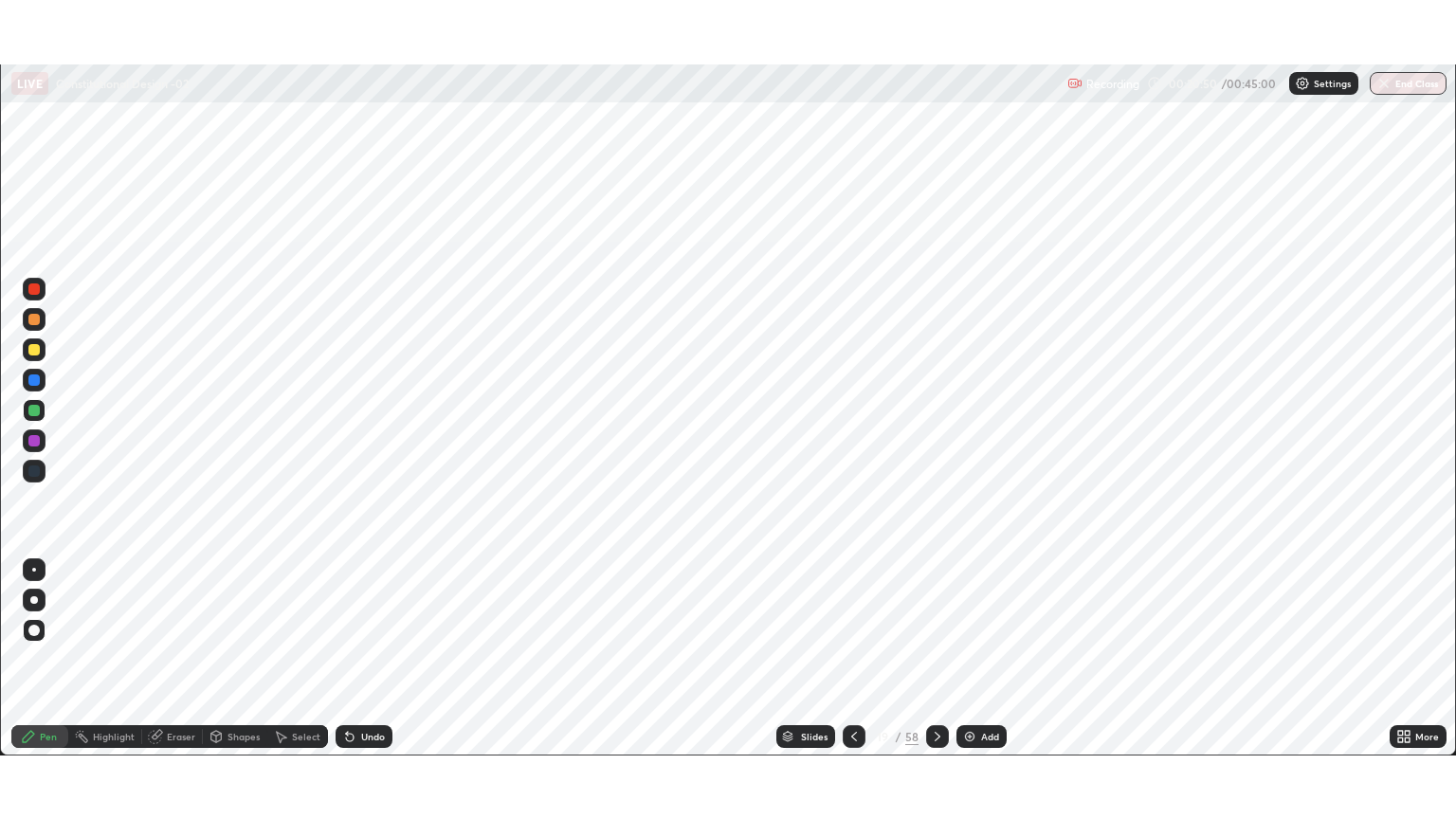scroll, scrollTop: 93973, scrollLeft: 93336, axis: both 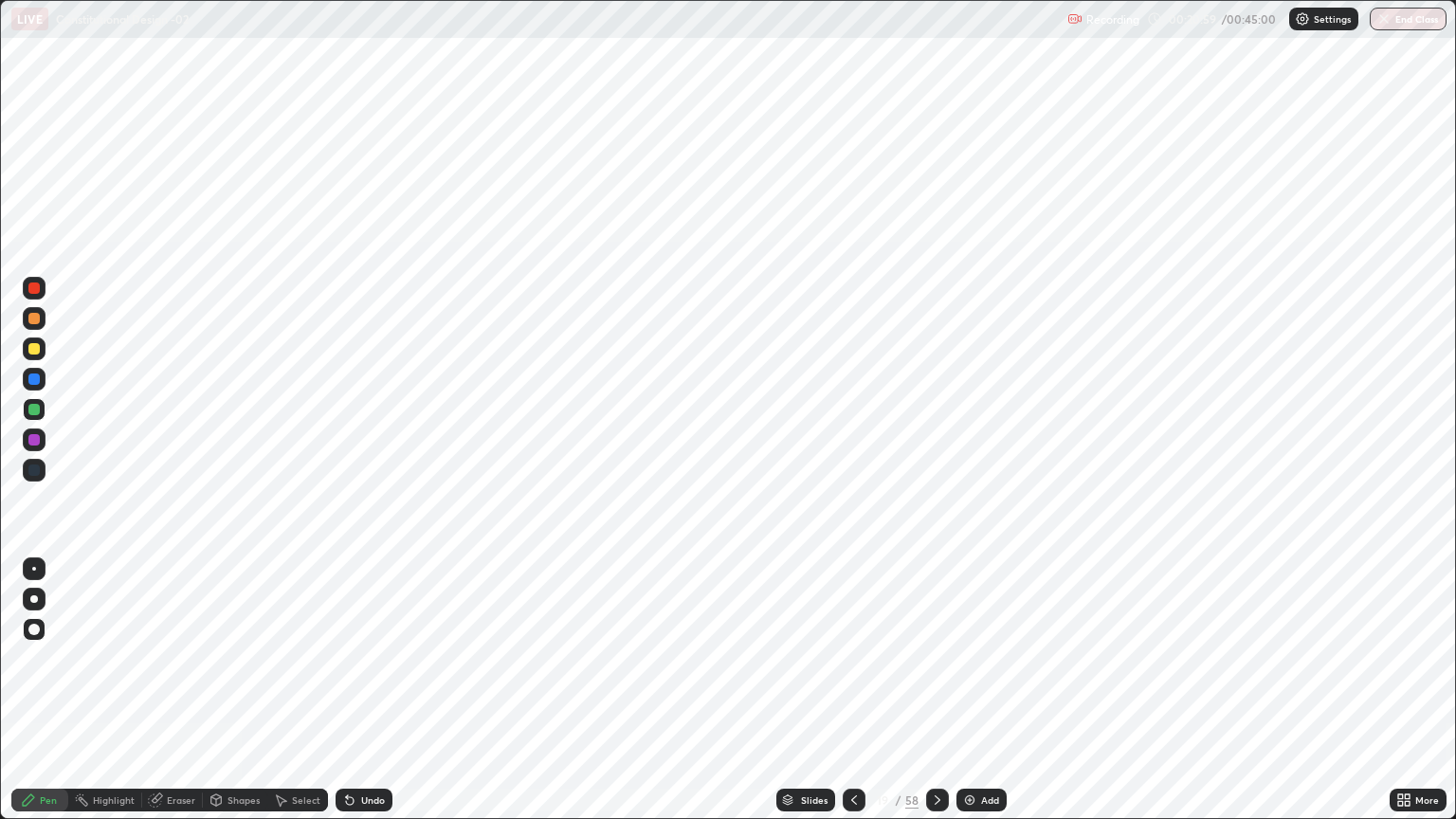 click at bounding box center [34, 440] 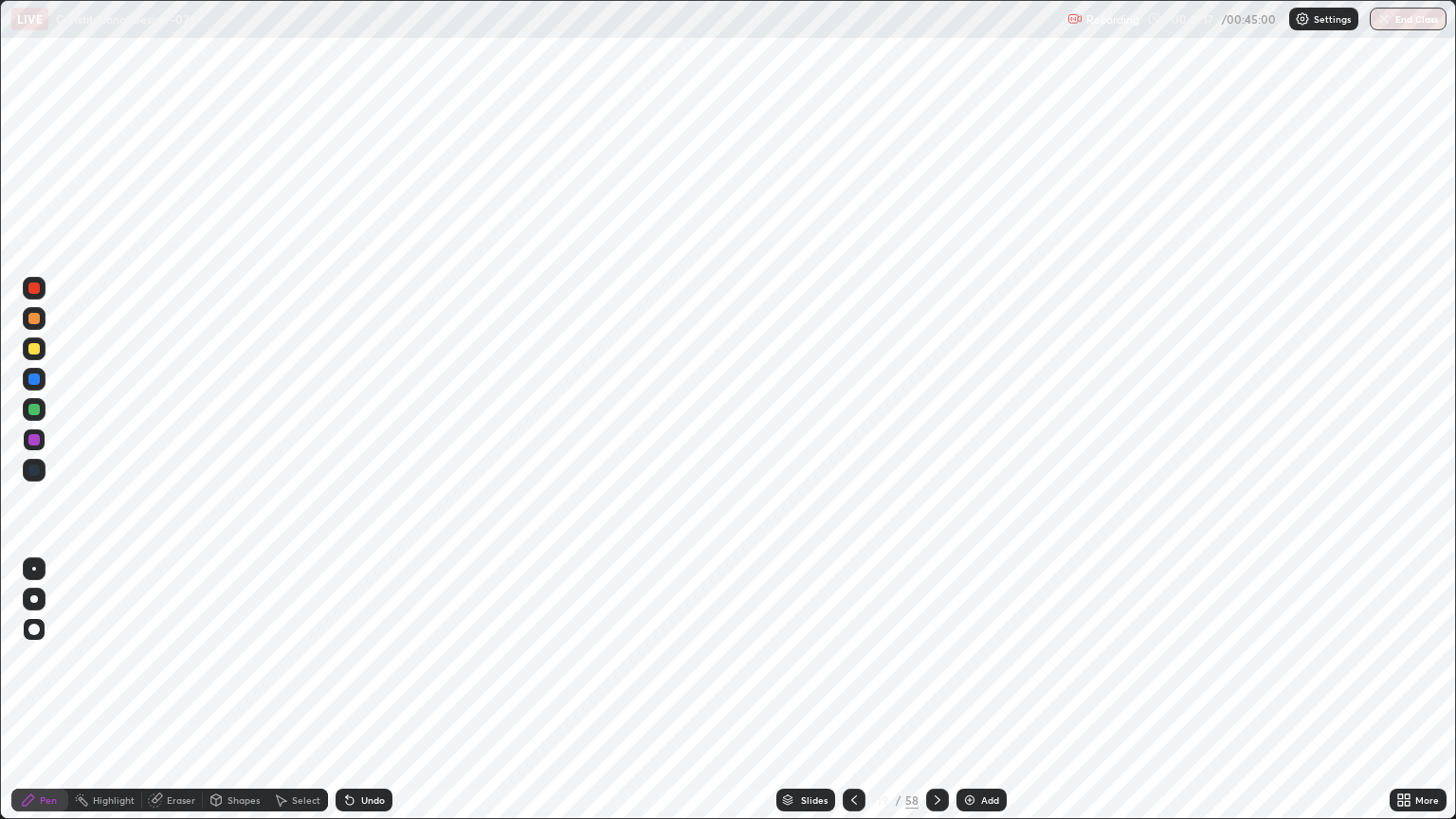 click at bounding box center [34, 410] 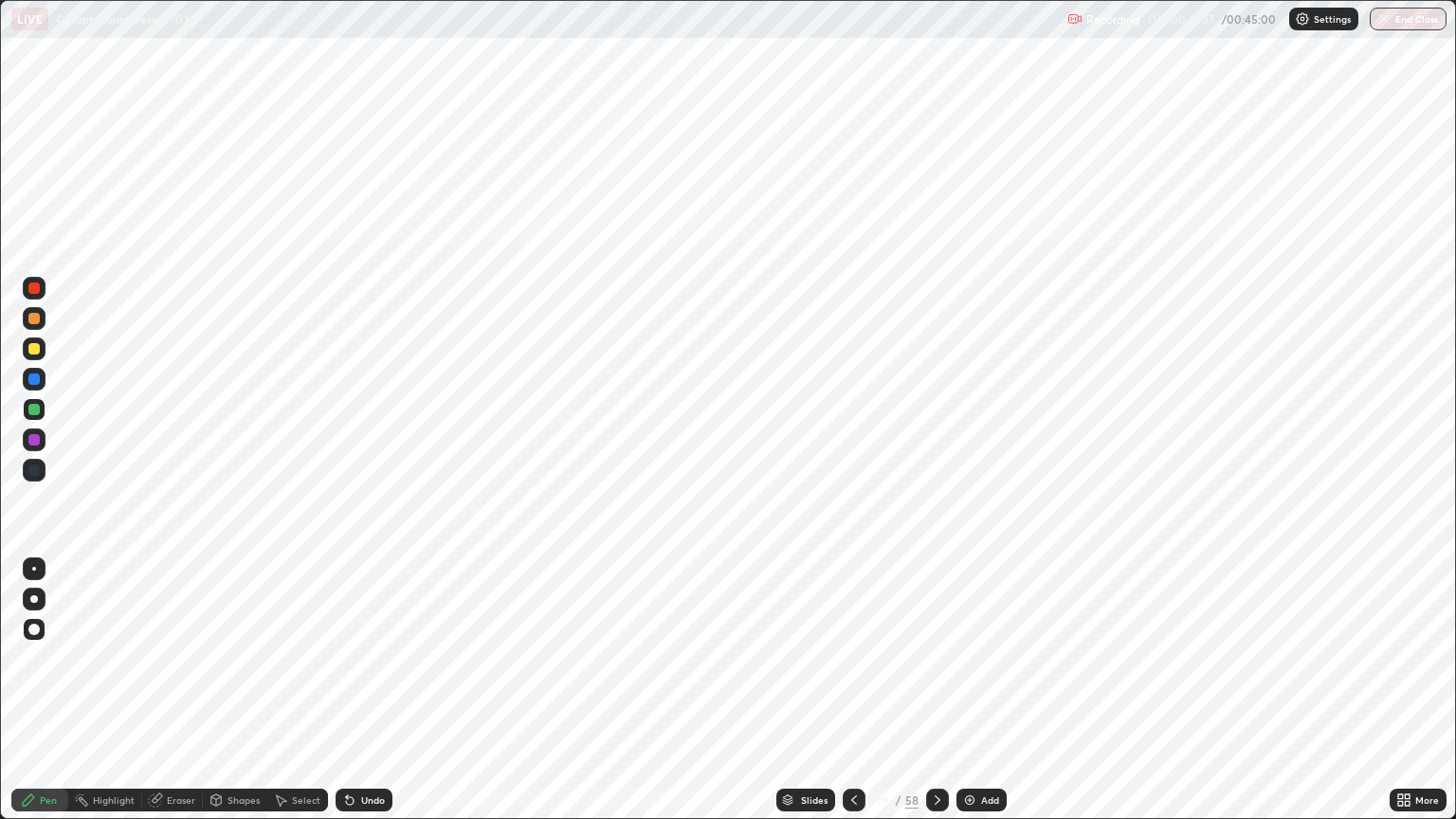 click at bounding box center (34, 440) 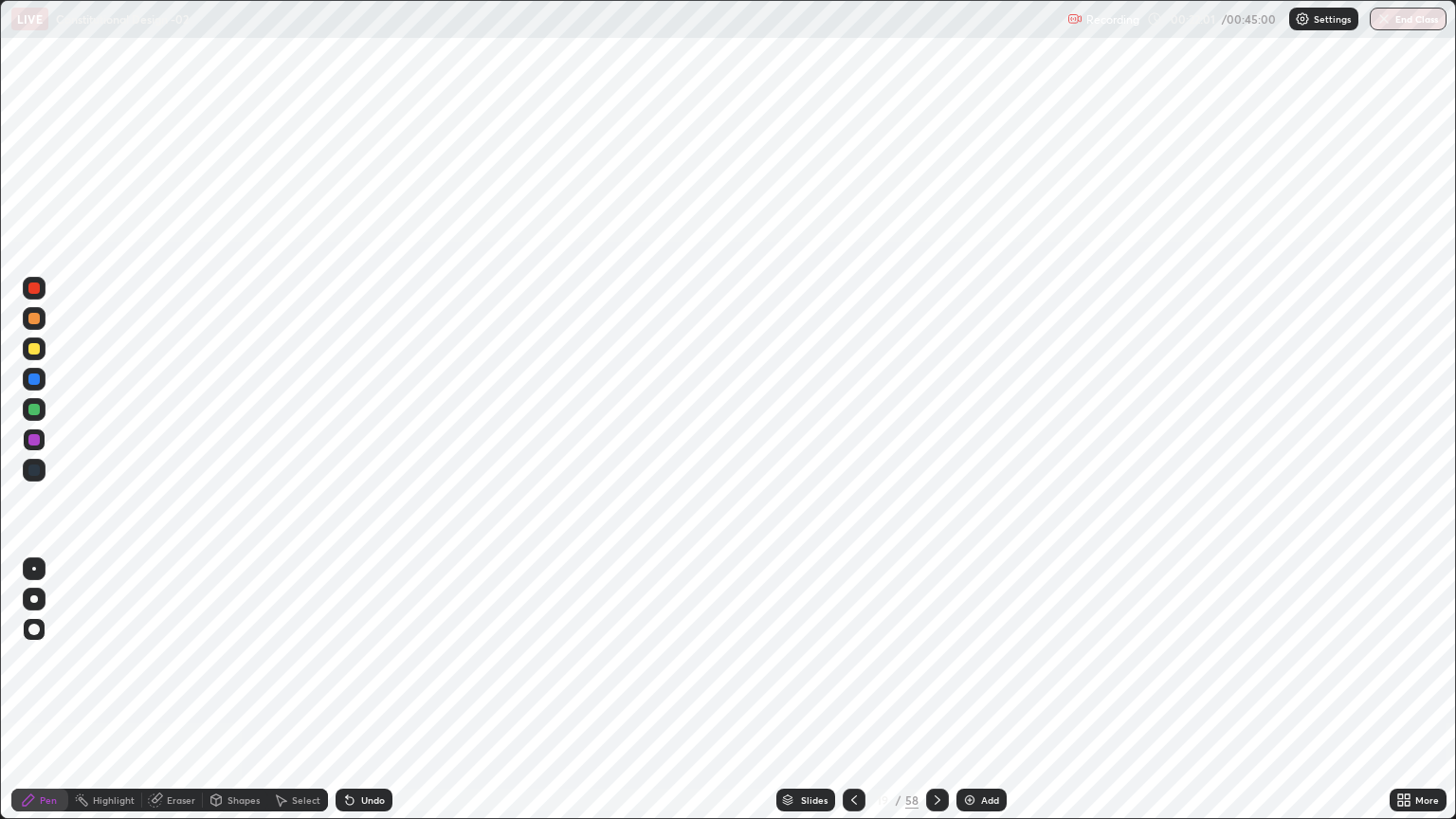 click at bounding box center (34, 318) 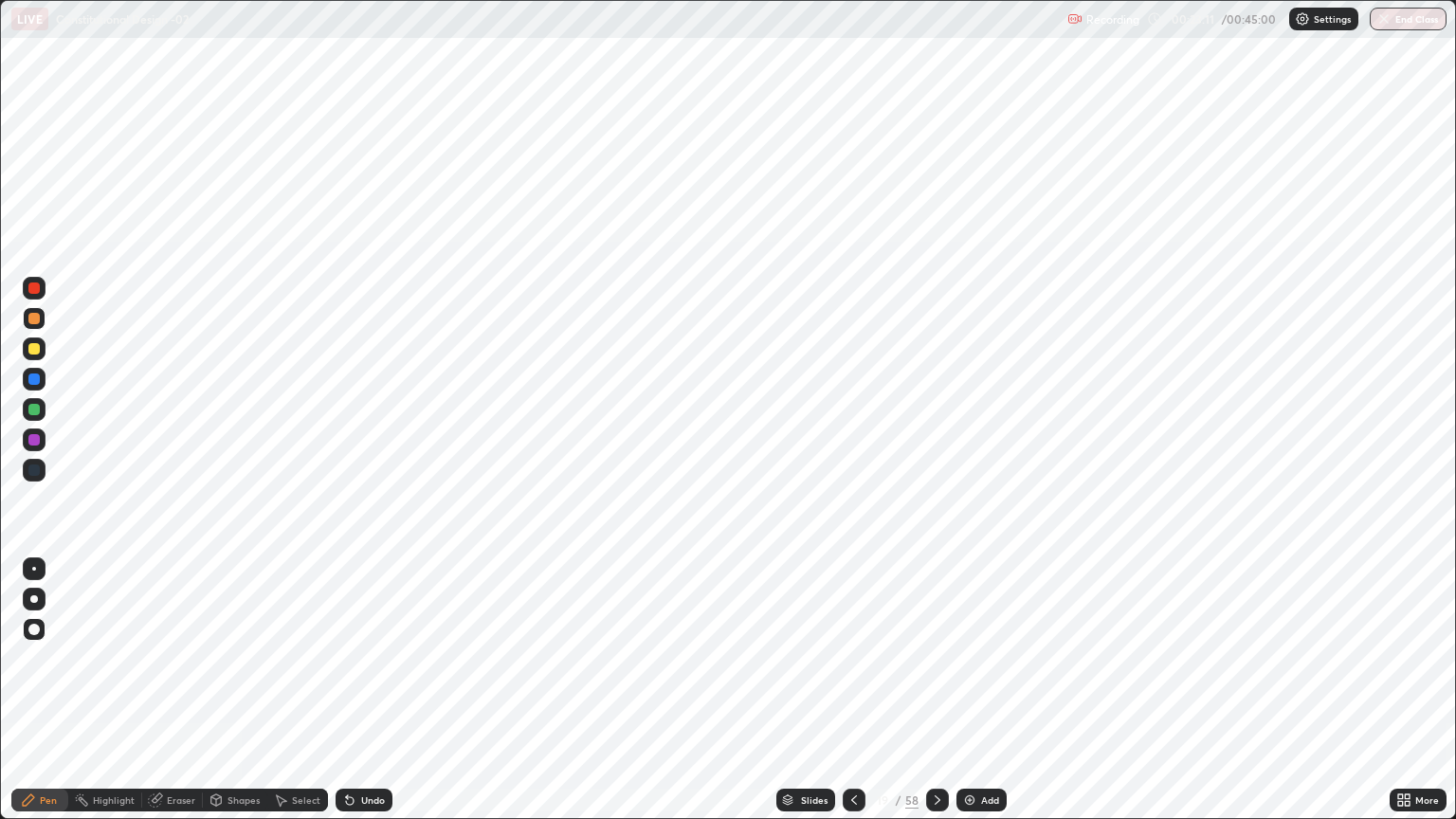 click at bounding box center (34, 410) 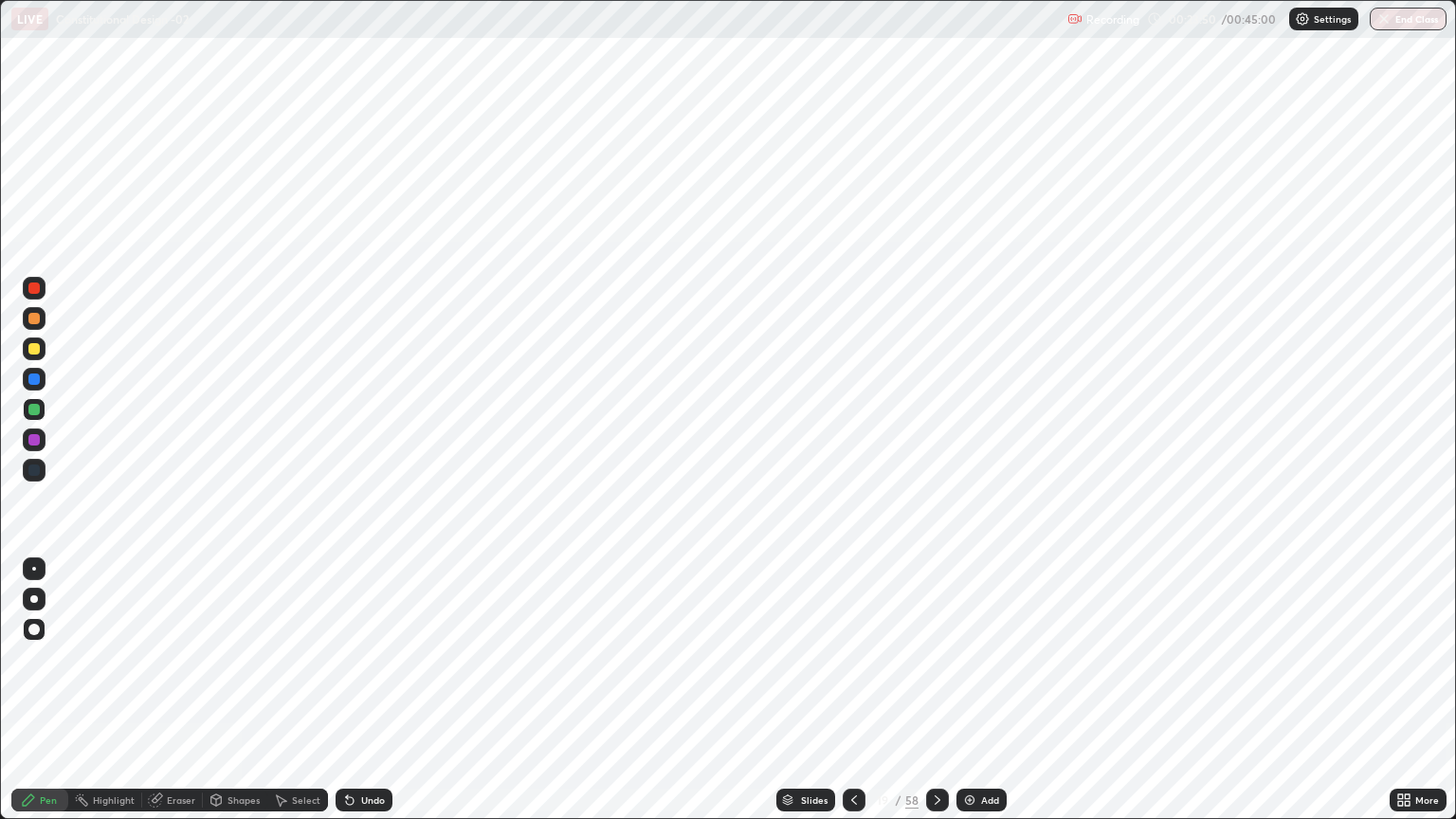 click at bounding box center [34, 318] 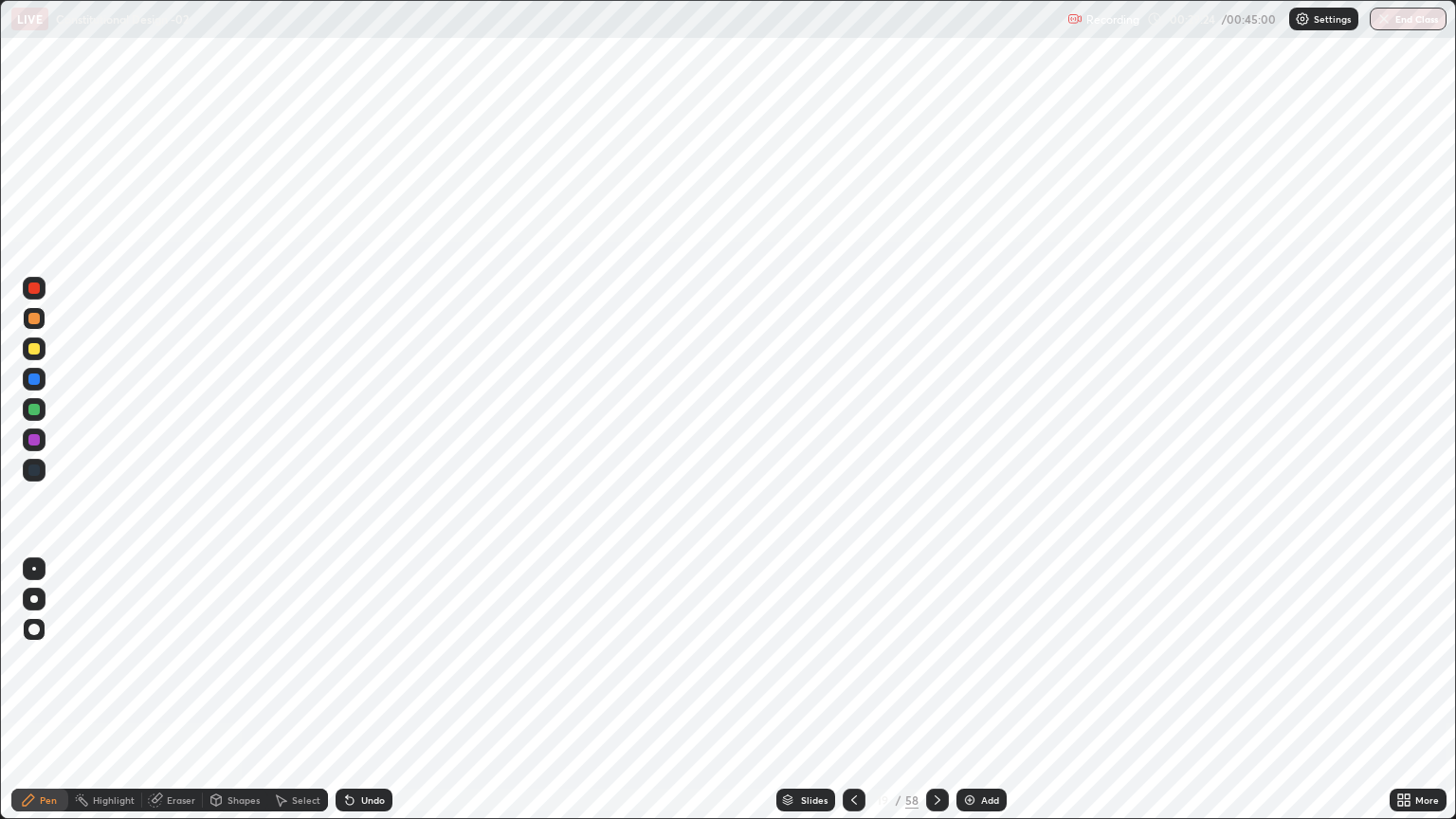 click at bounding box center [34, 410] 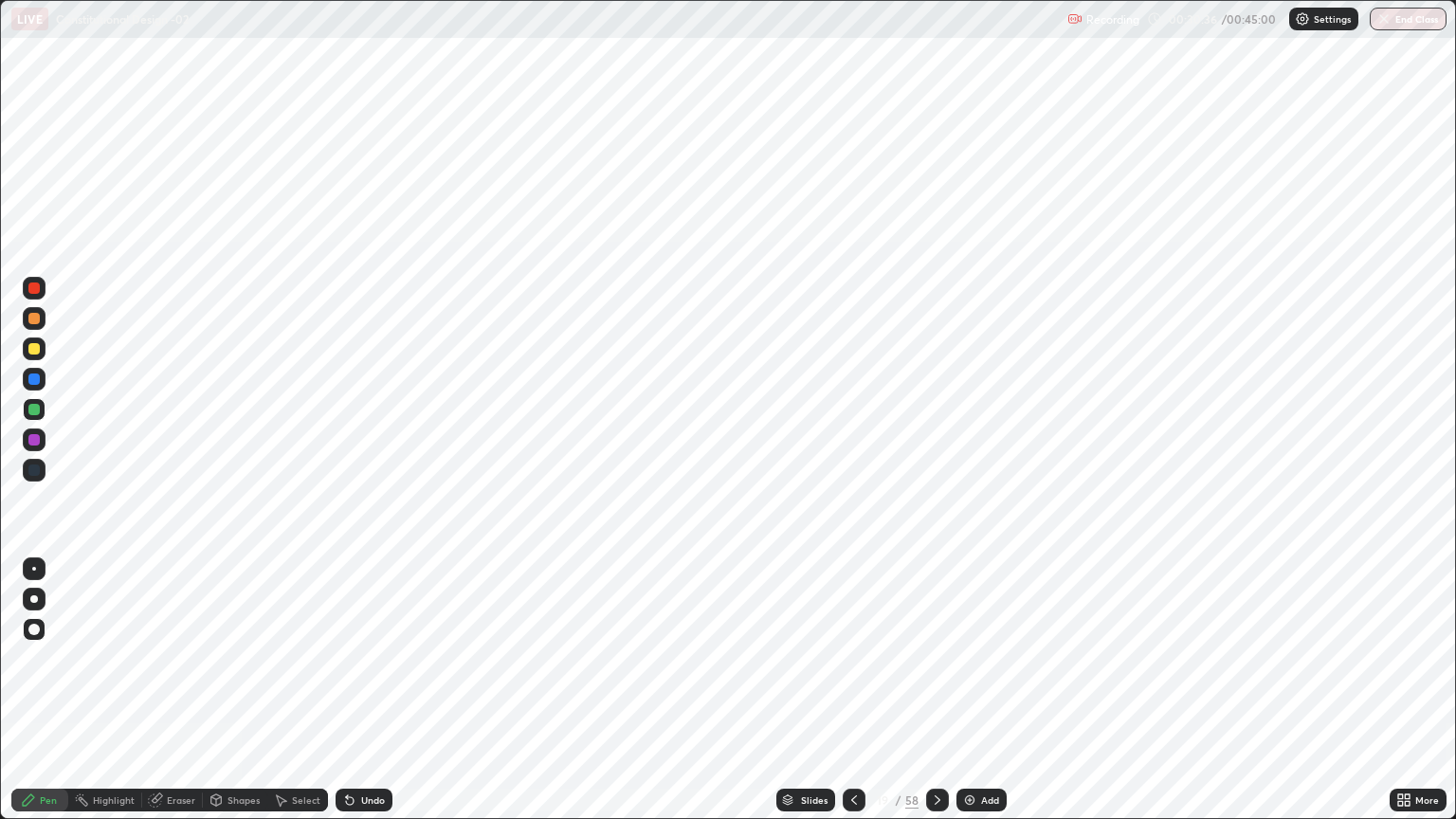 click on "Slides" at bounding box center [814, 800] 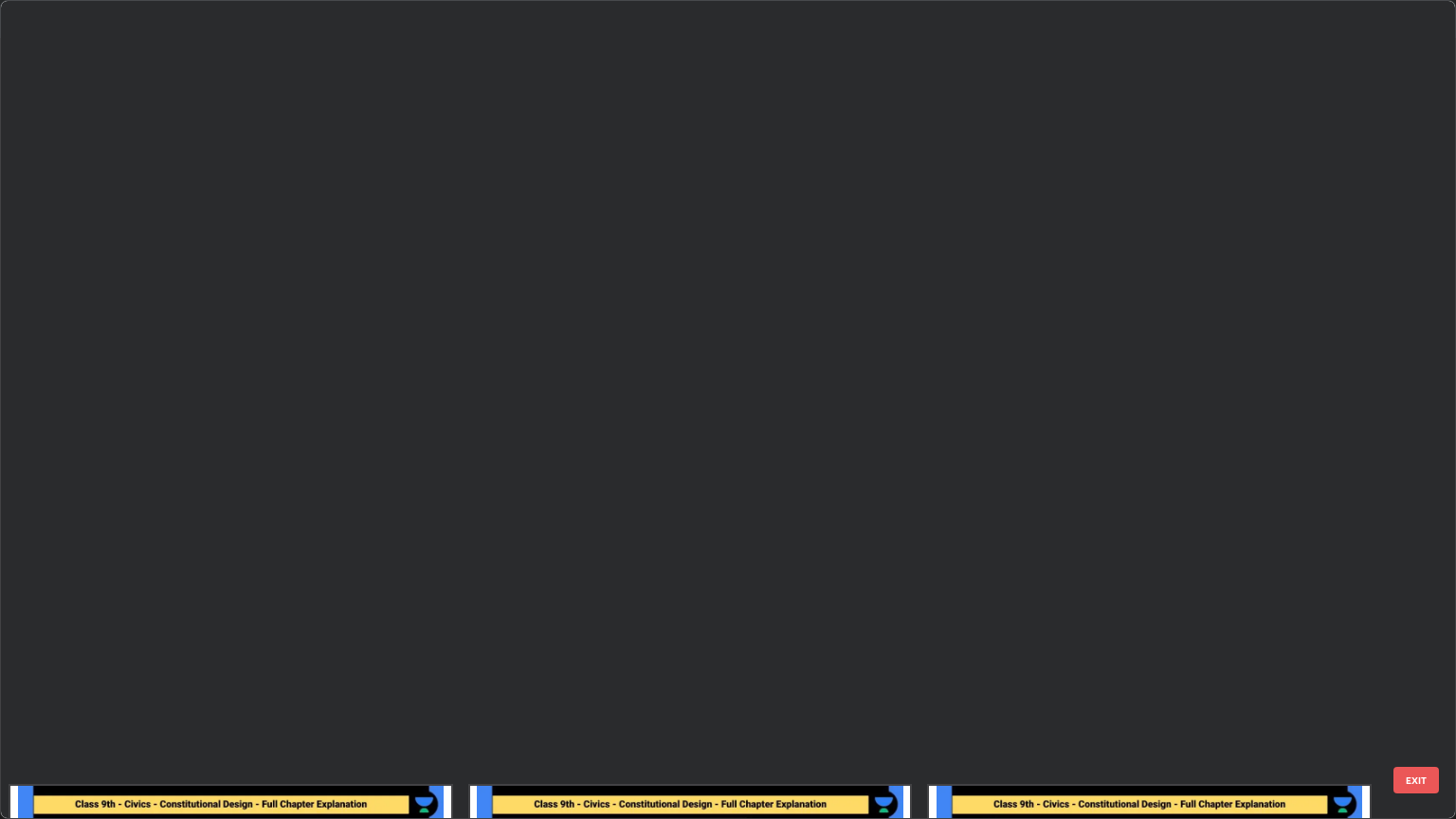 scroll, scrollTop: 992, scrollLeft: 0, axis: vertical 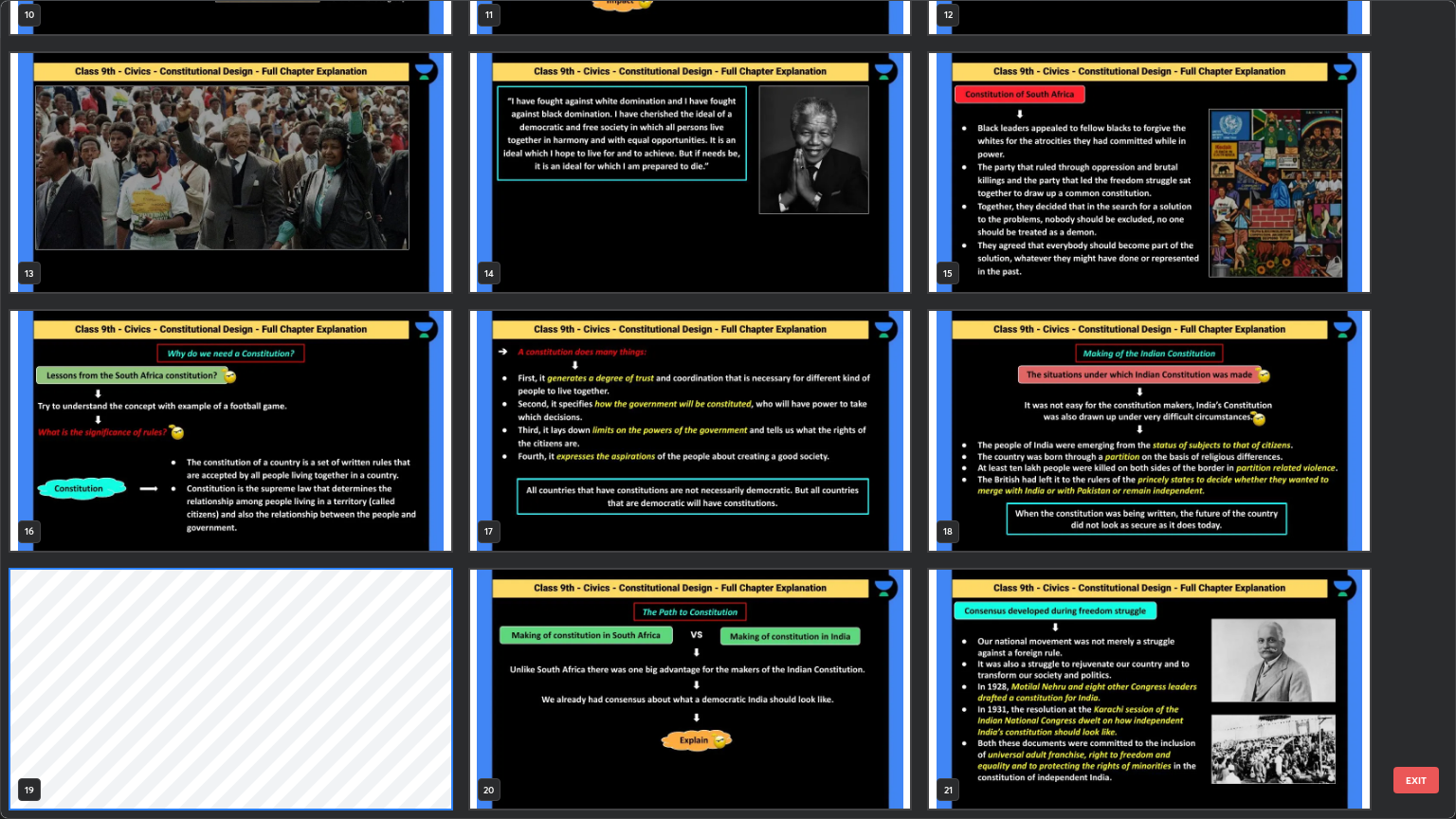 click at bounding box center [1149, 430] 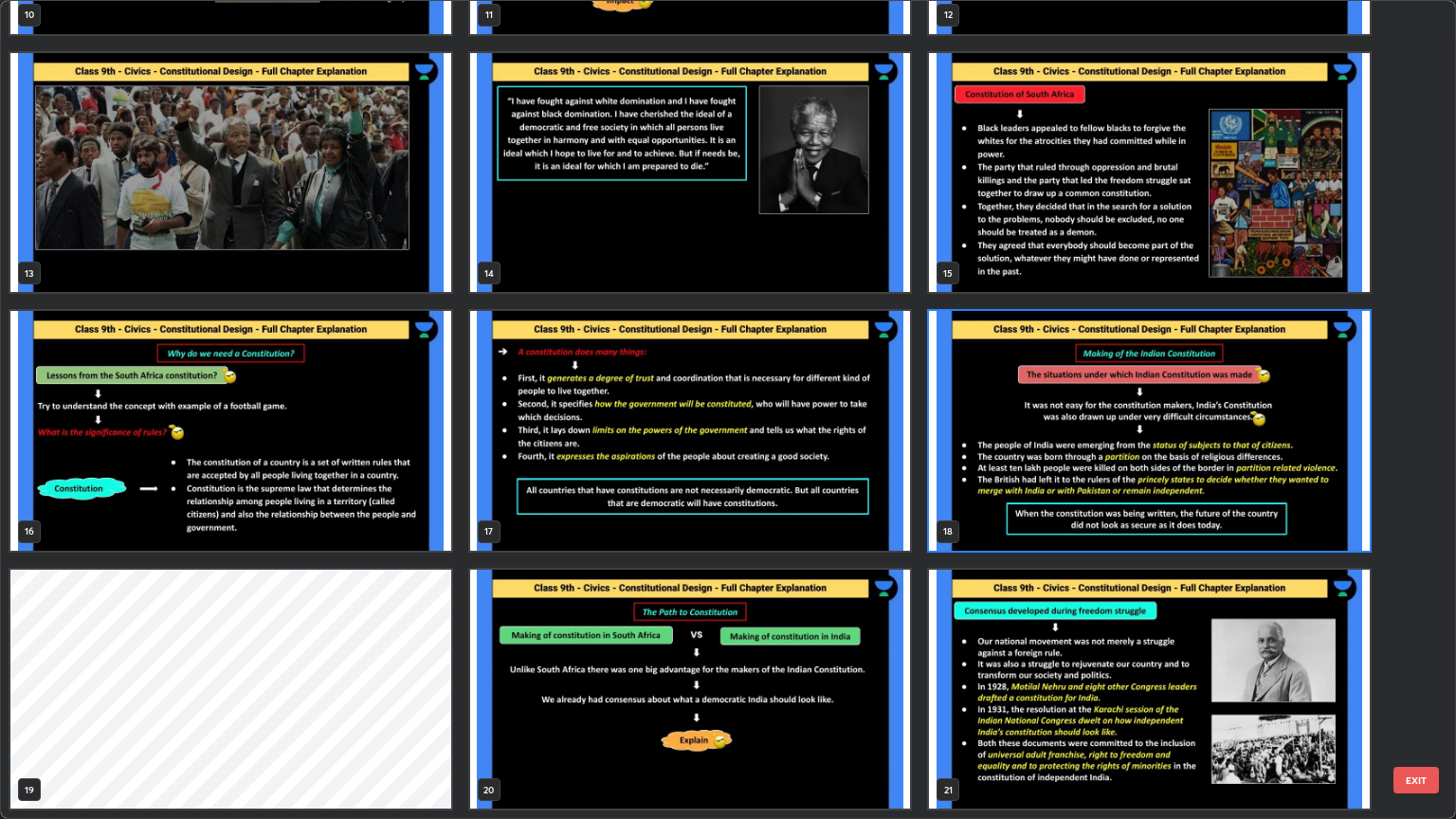 click at bounding box center (1149, 430) 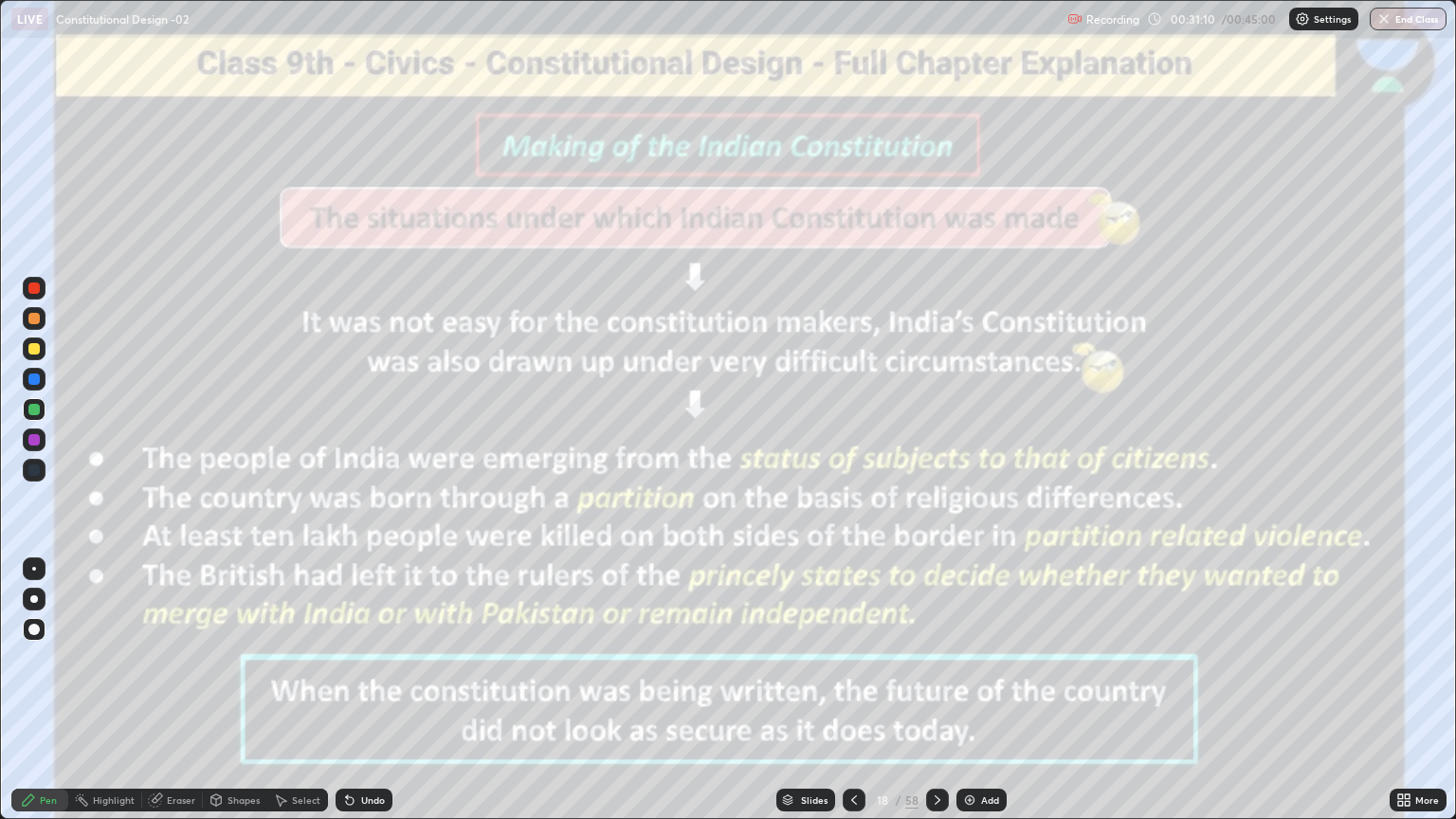 click 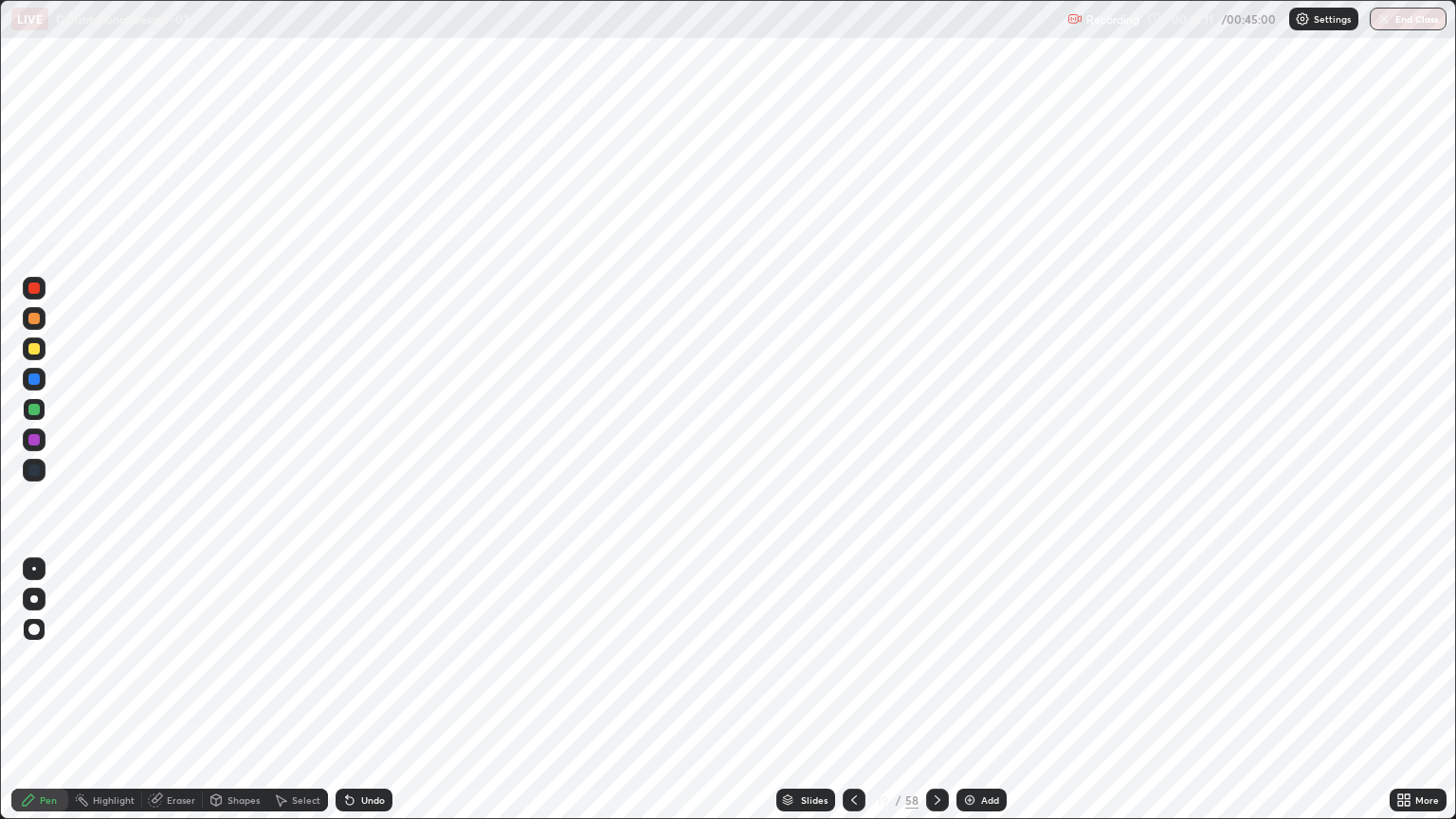click 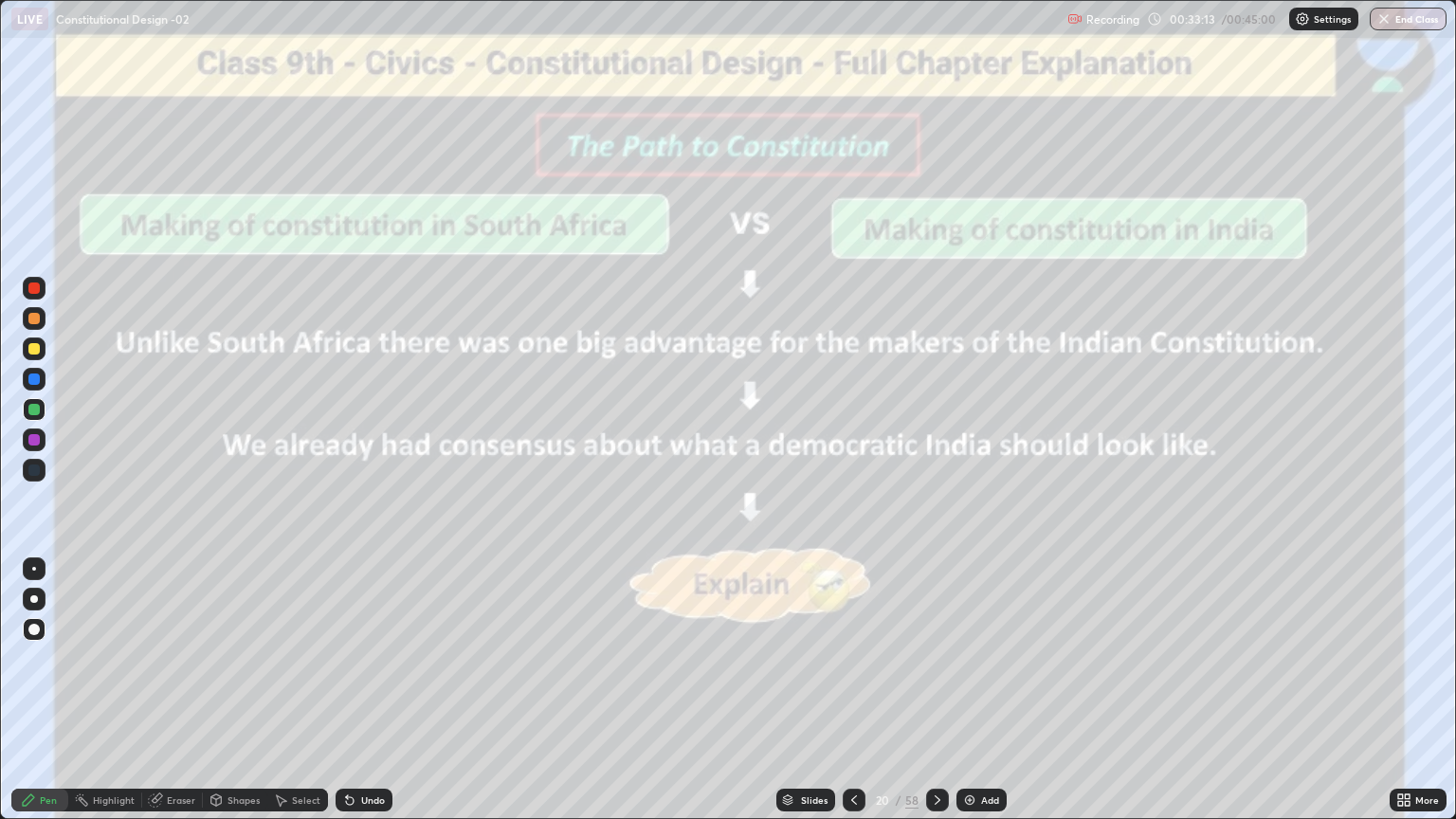 click at bounding box center (937, 800) 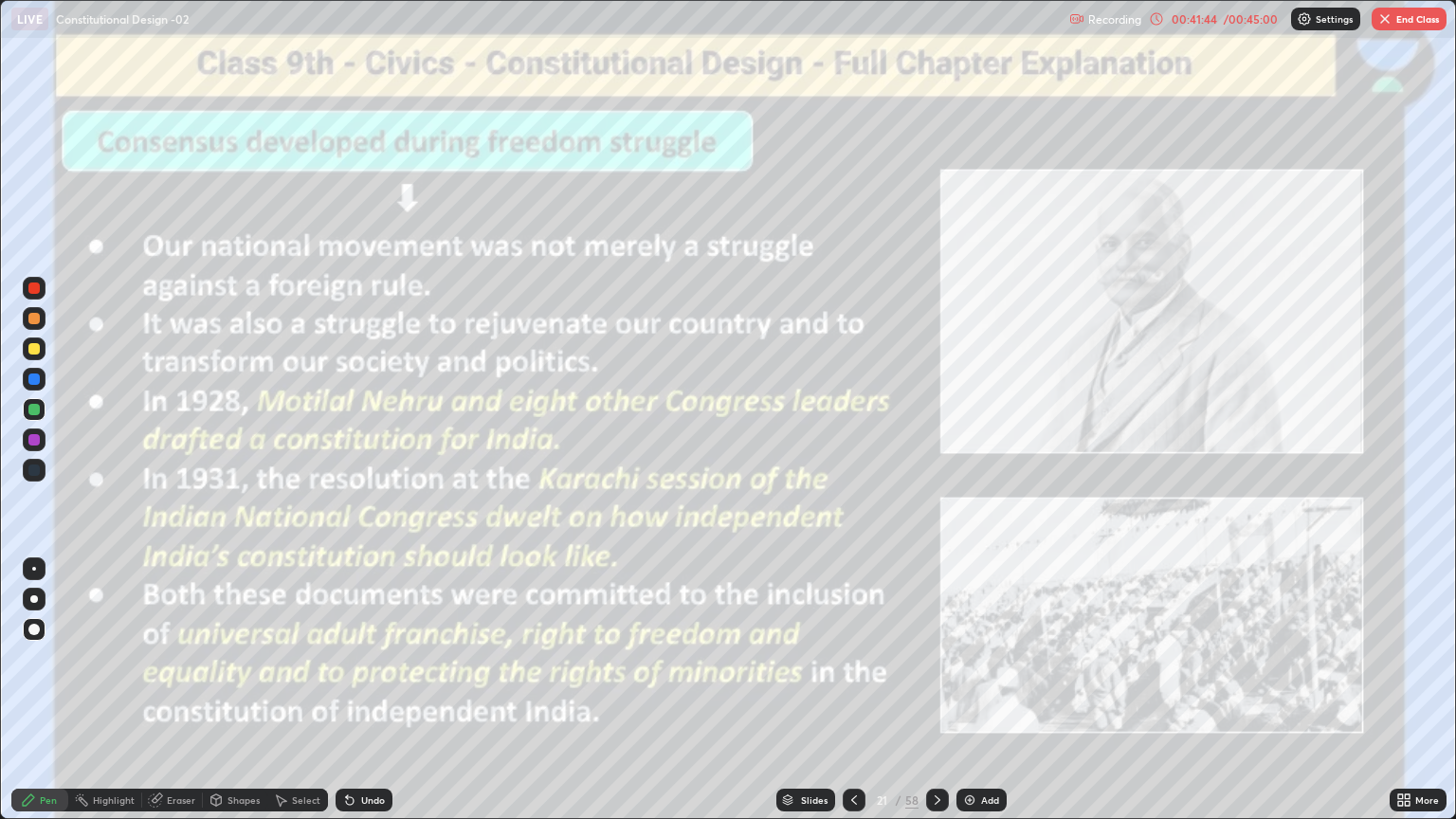 click 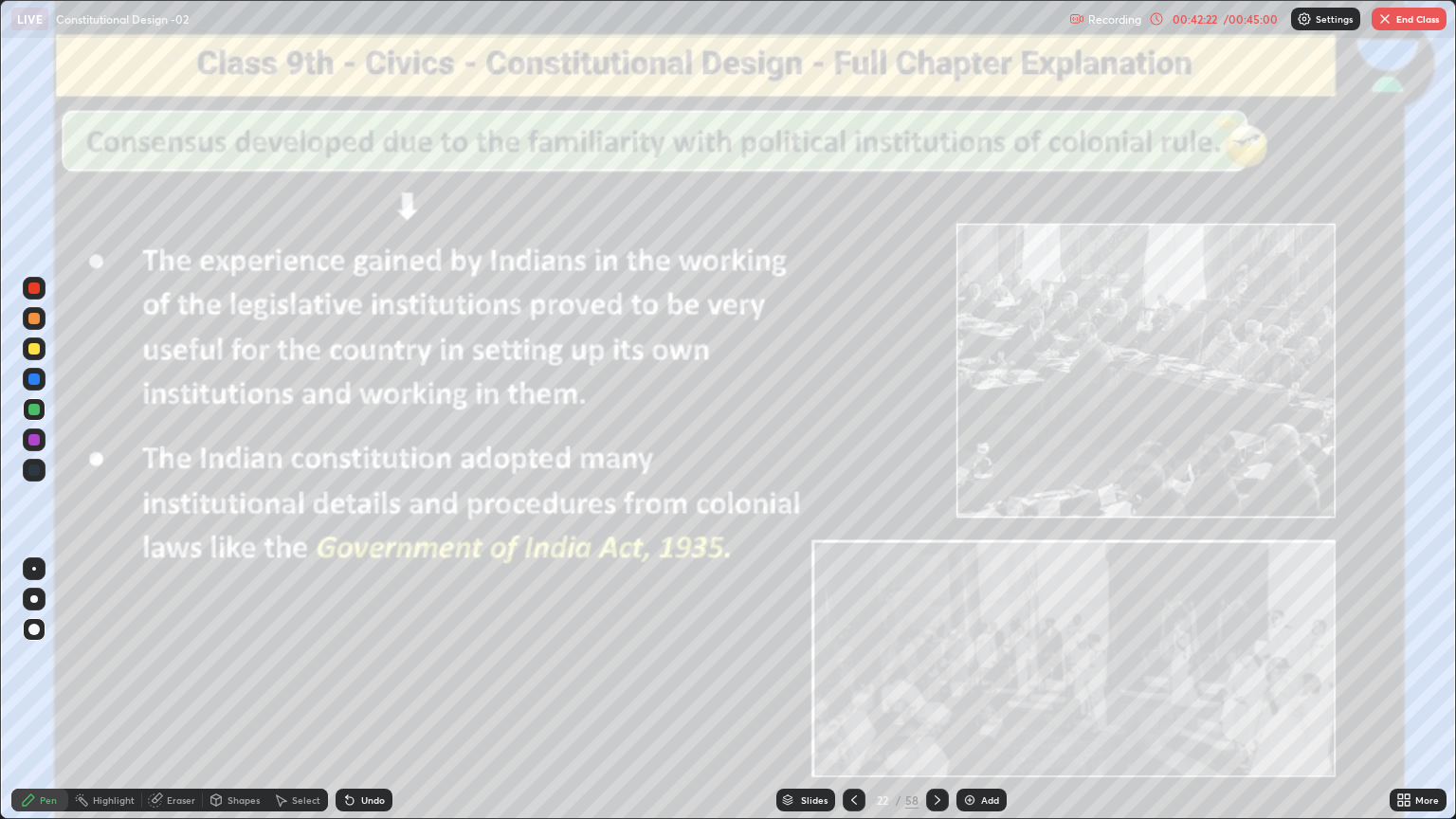 click 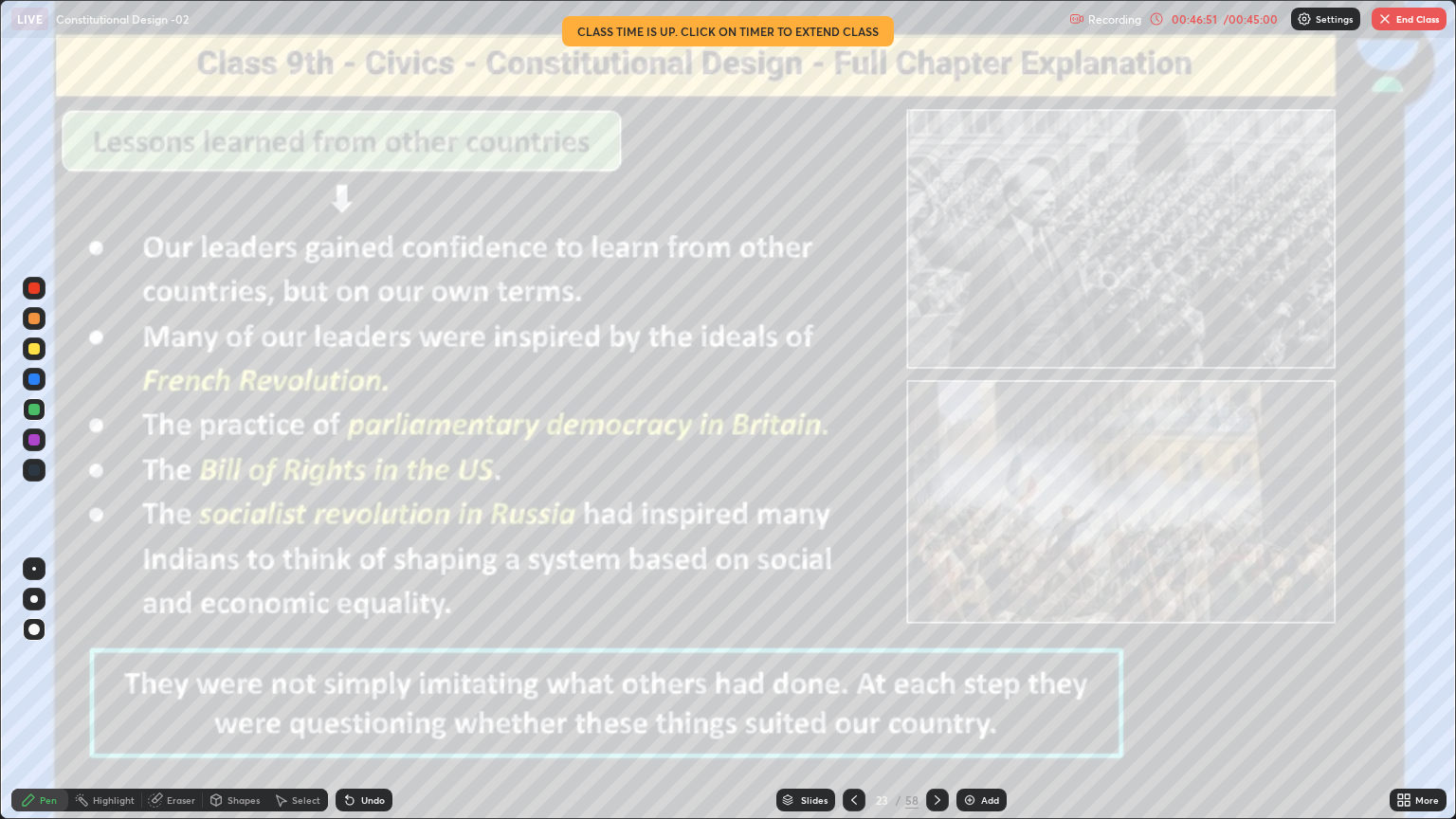 click 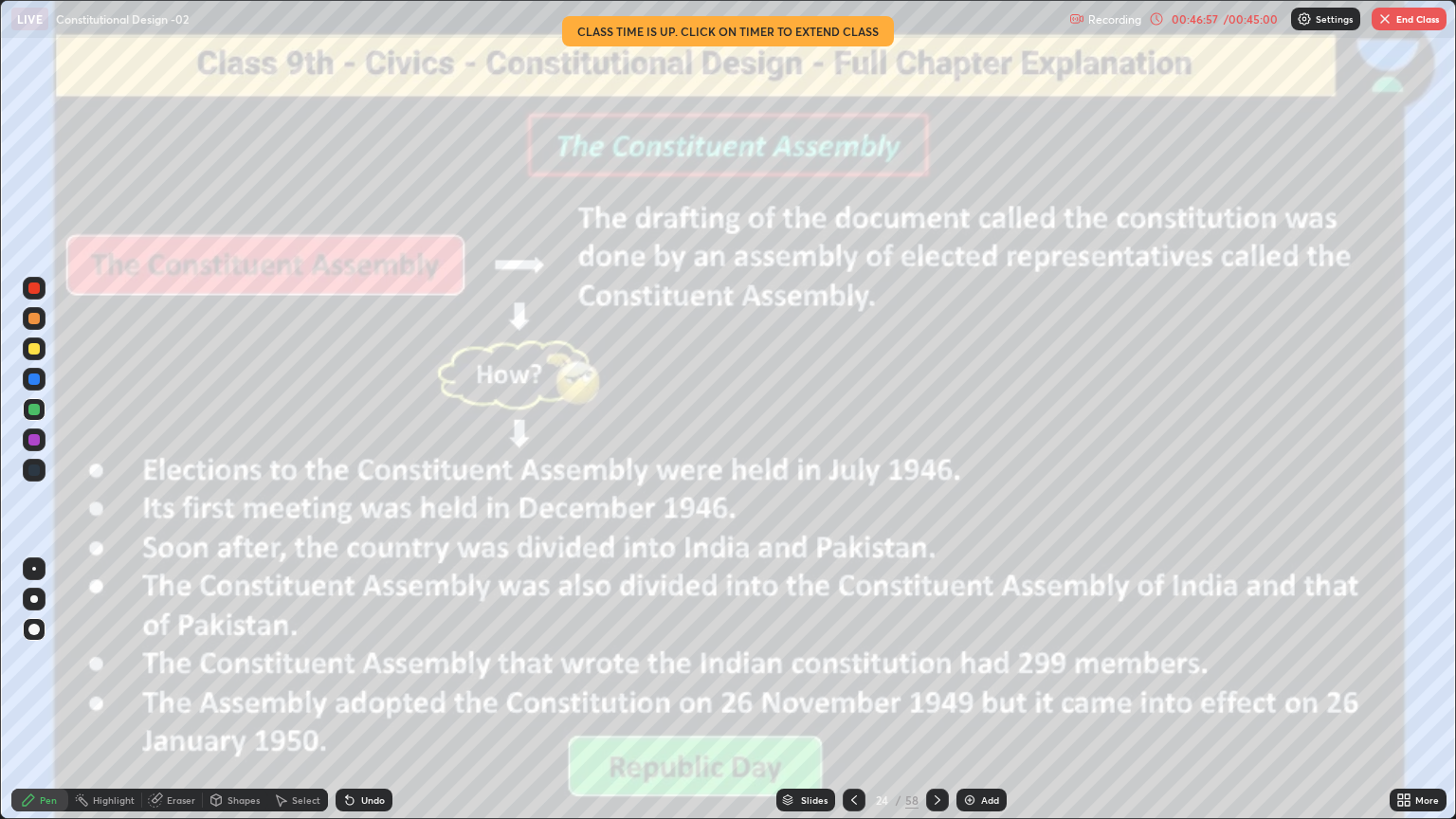 click at bounding box center [1385, 19] 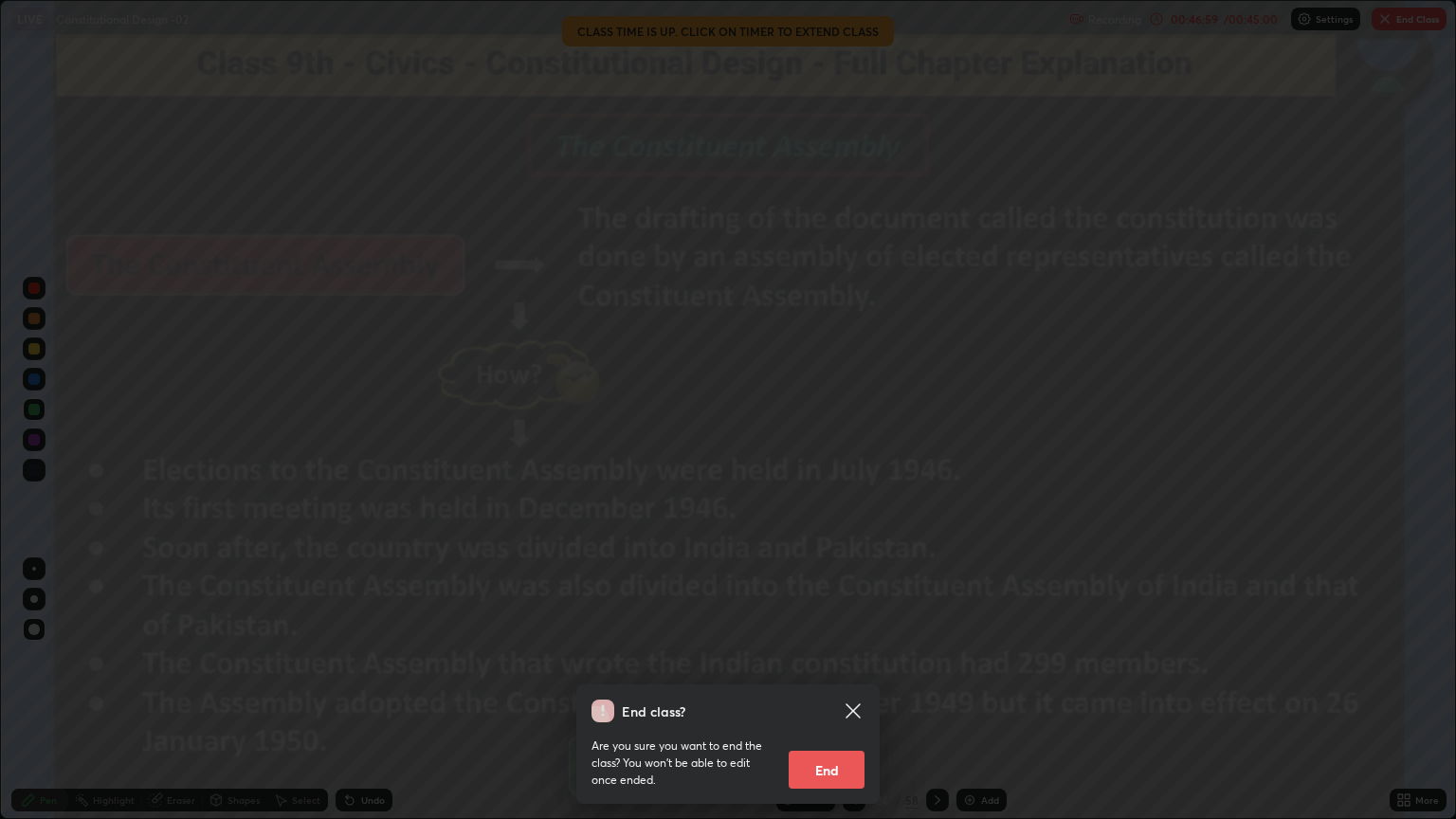 click on "End" at bounding box center [827, 770] 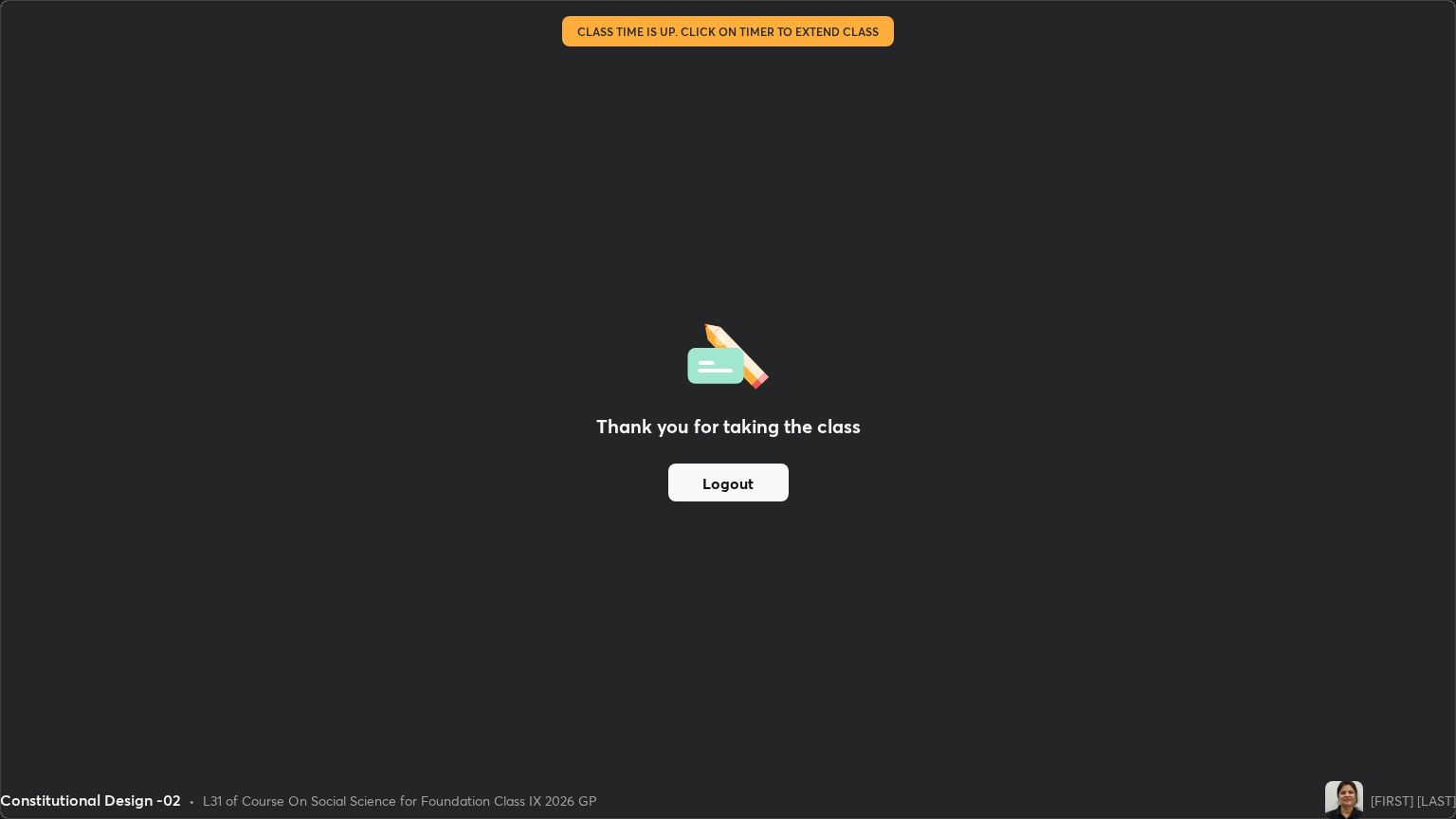 click on "Logout" at bounding box center [728, 482] 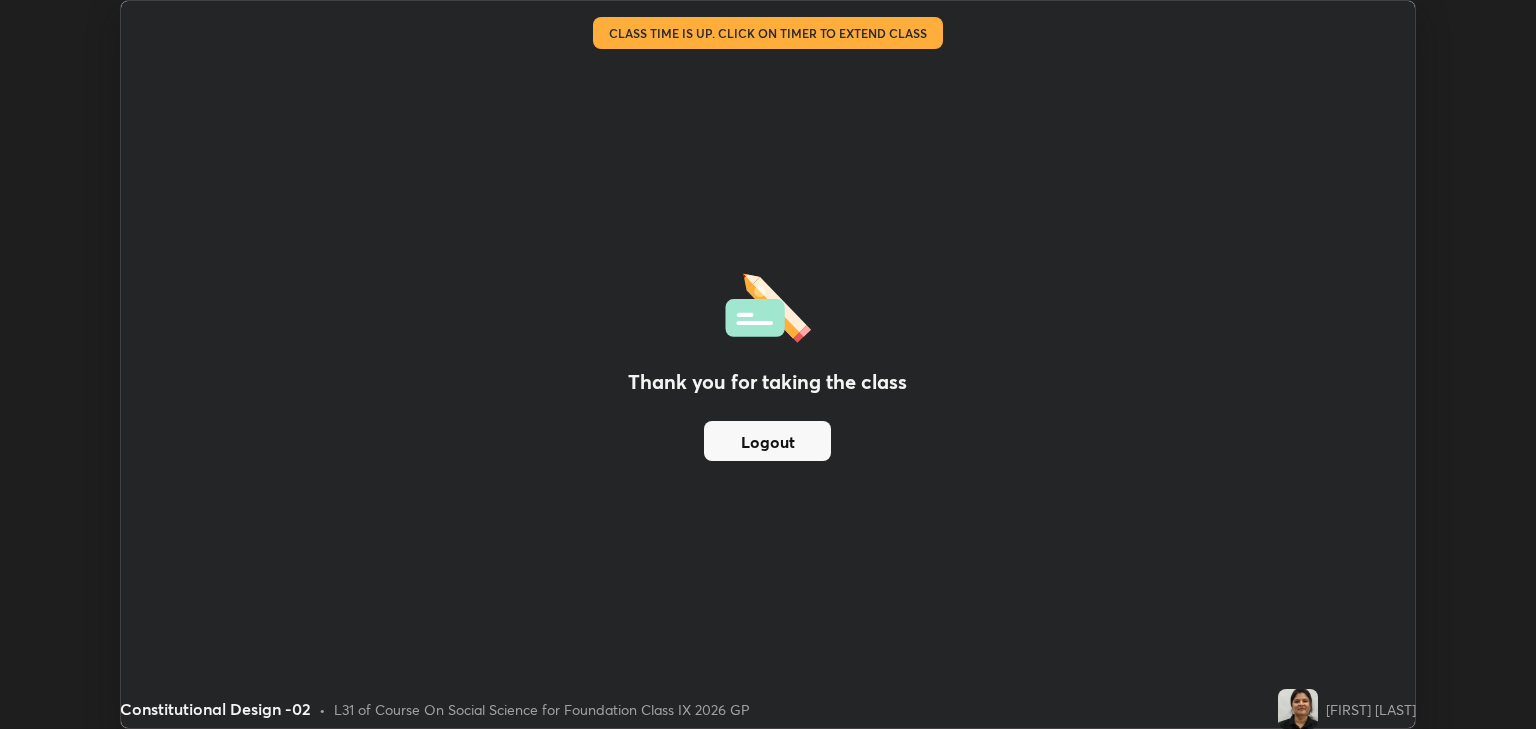 scroll, scrollTop: 729, scrollLeft: 1536, axis: both 